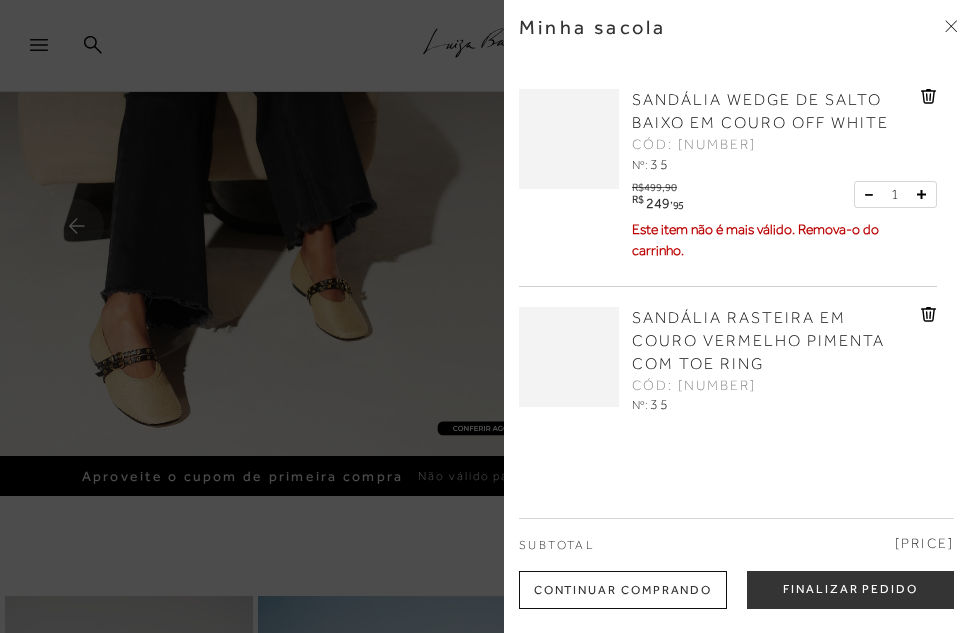 scroll, scrollTop: 0, scrollLeft: 0, axis: both 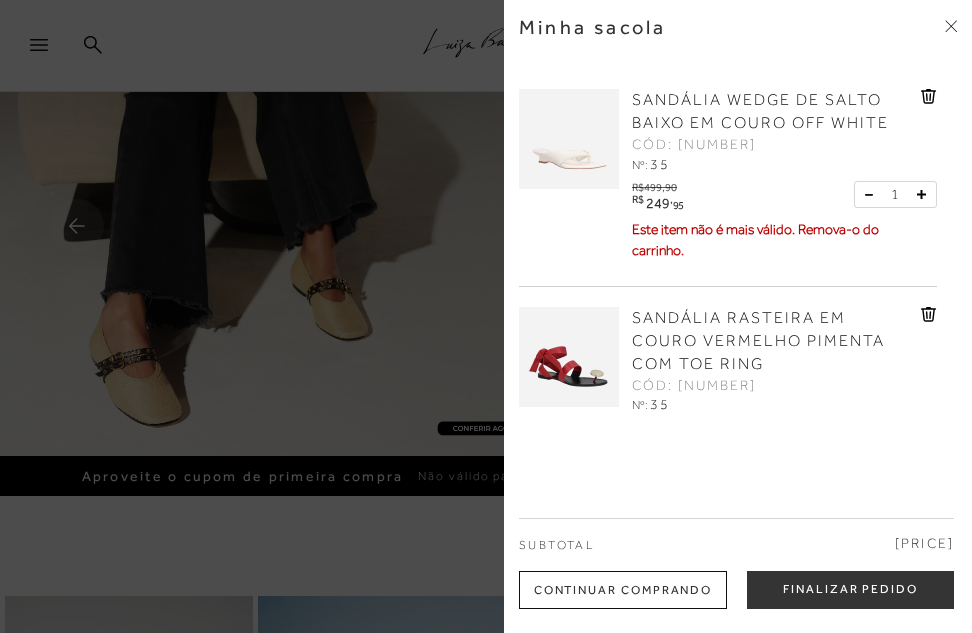click 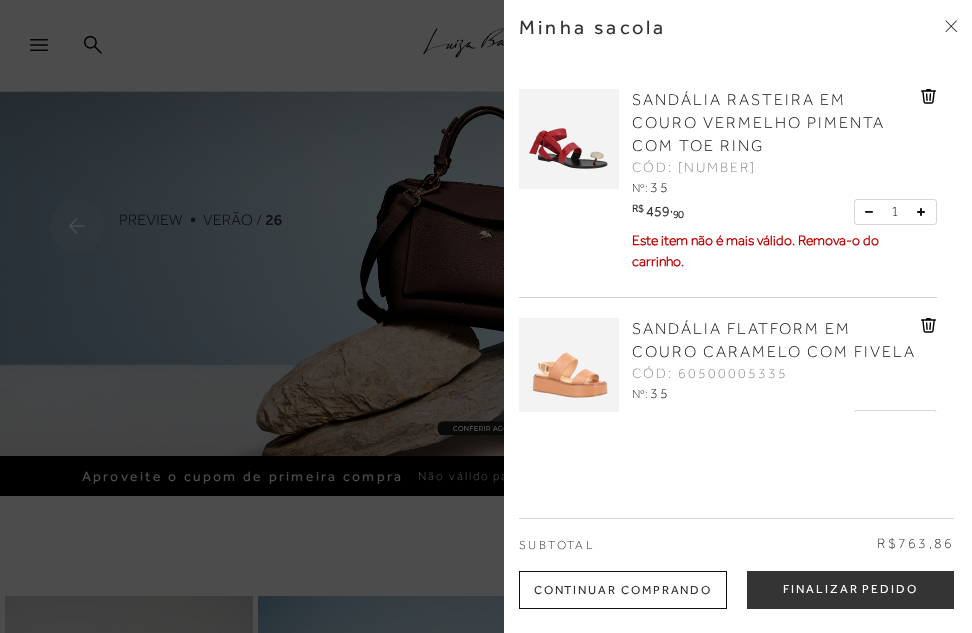 click 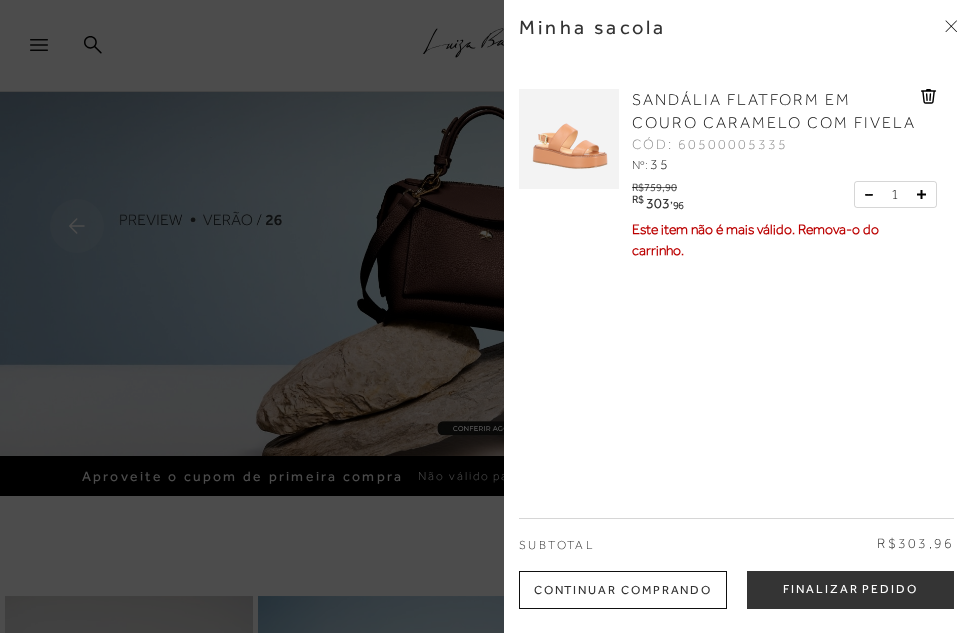 click 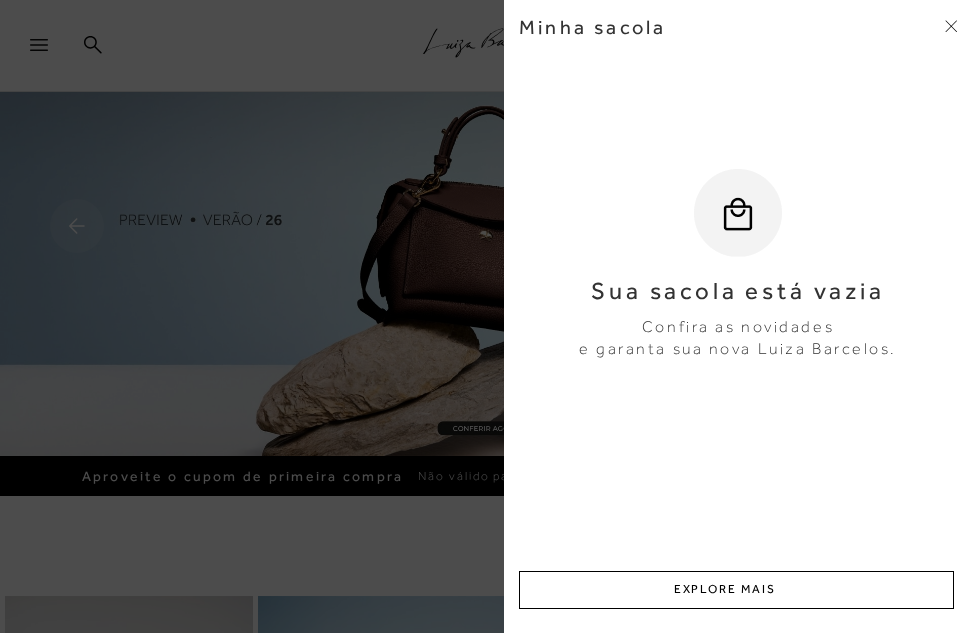 click 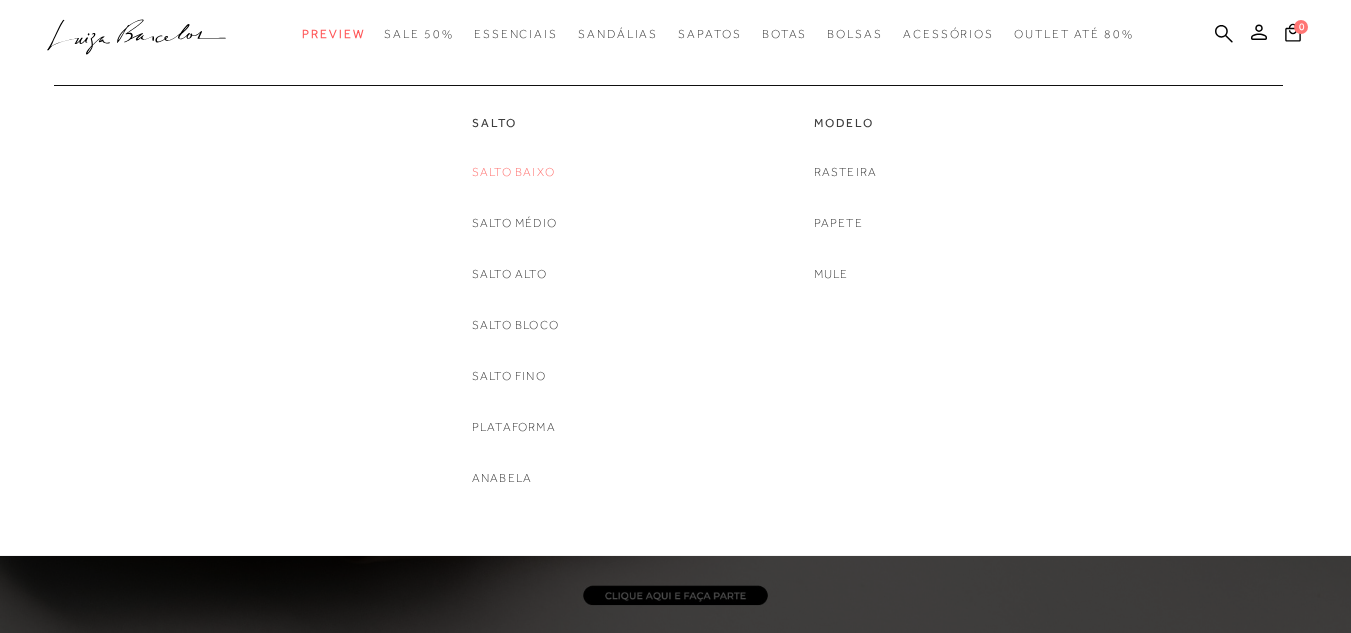 click on "Salto Baixo" at bounding box center [513, 172] 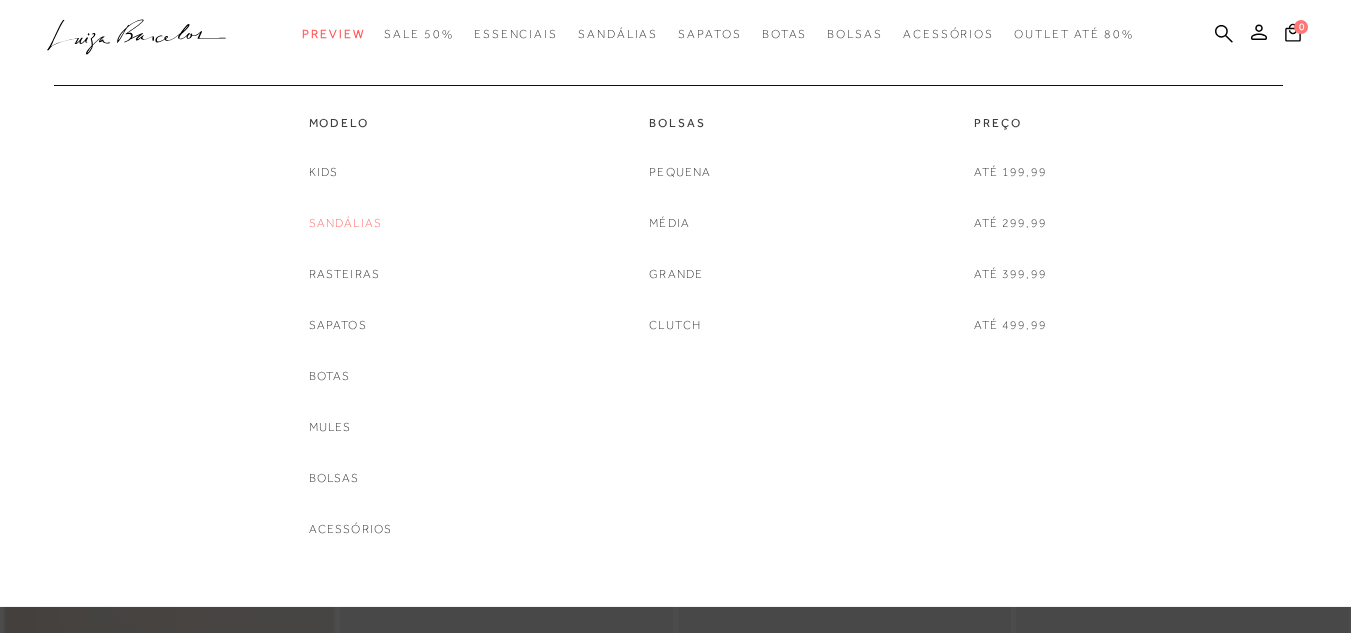 click on "Sandálias" at bounding box center (346, 223) 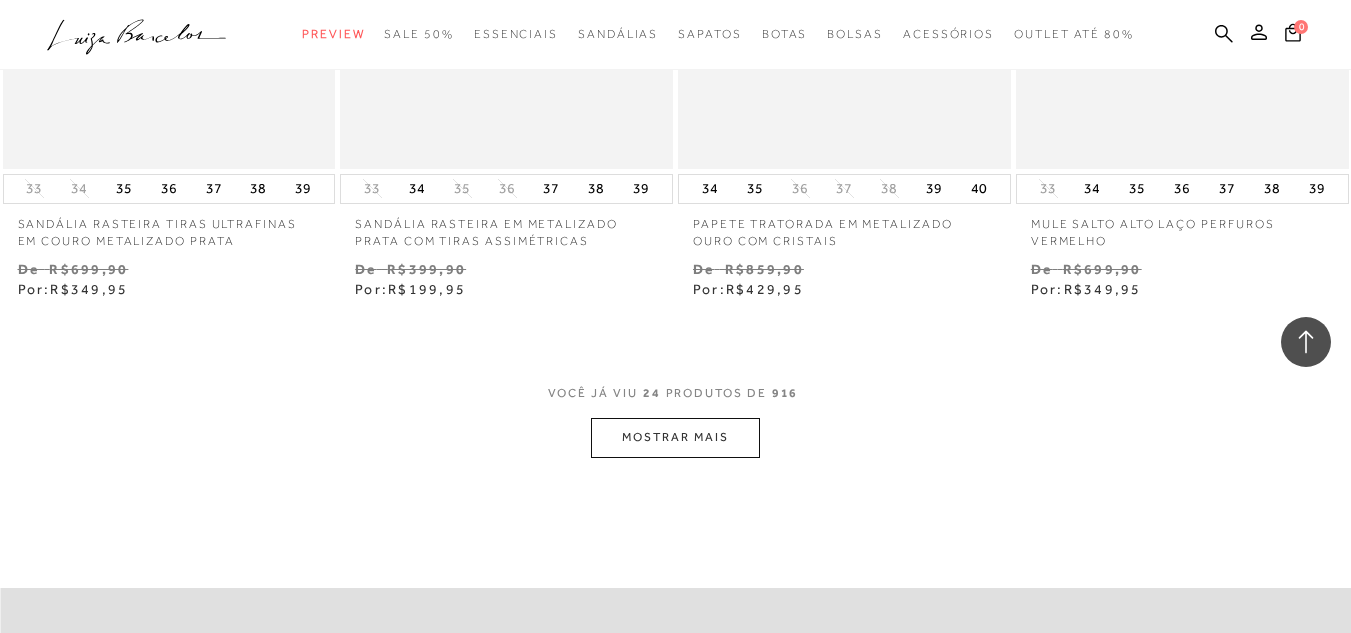 scroll, scrollTop: 3841, scrollLeft: 0, axis: vertical 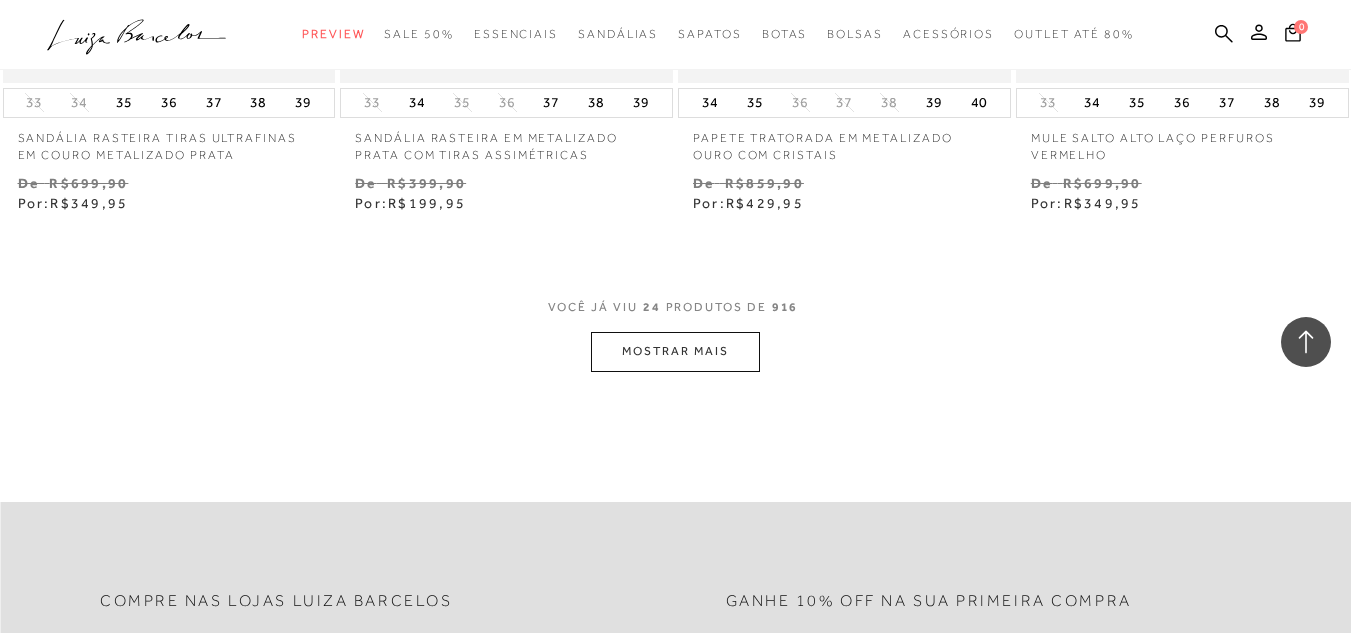 click on "MOSTRAR MAIS" at bounding box center (675, 351) 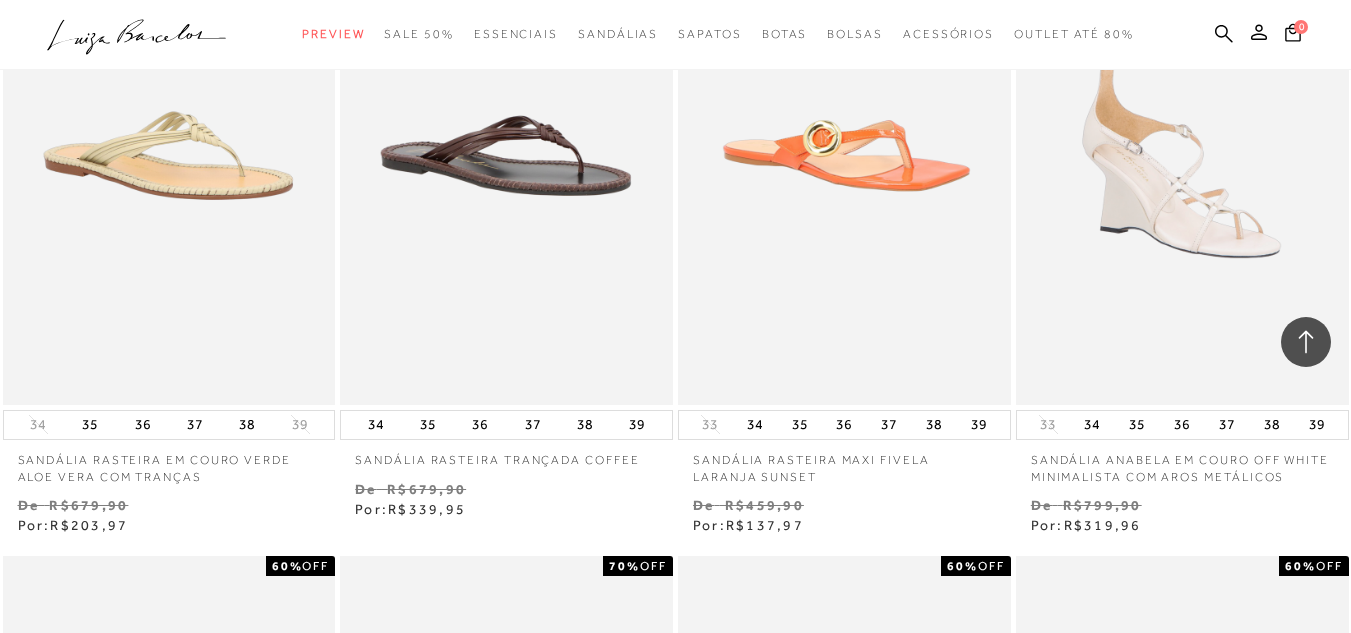 scroll, scrollTop: 5500, scrollLeft: 0, axis: vertical 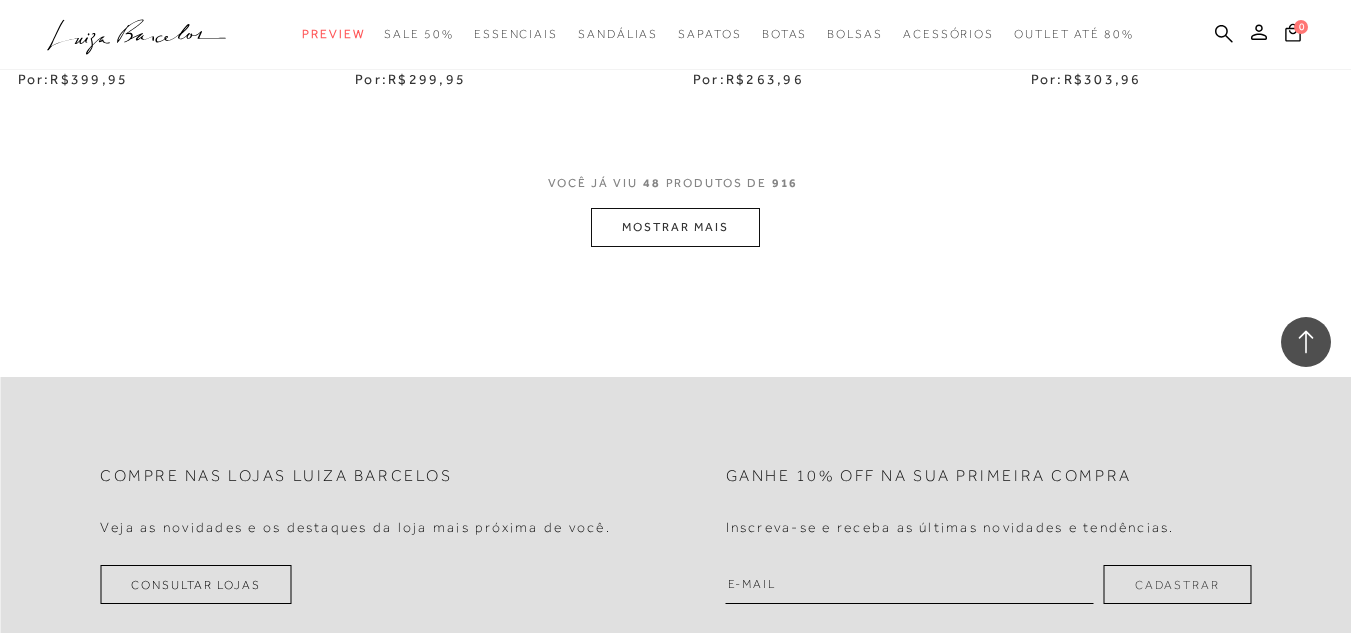 click on "MOSTRAR MAIS" at bounding box center [675, 227] 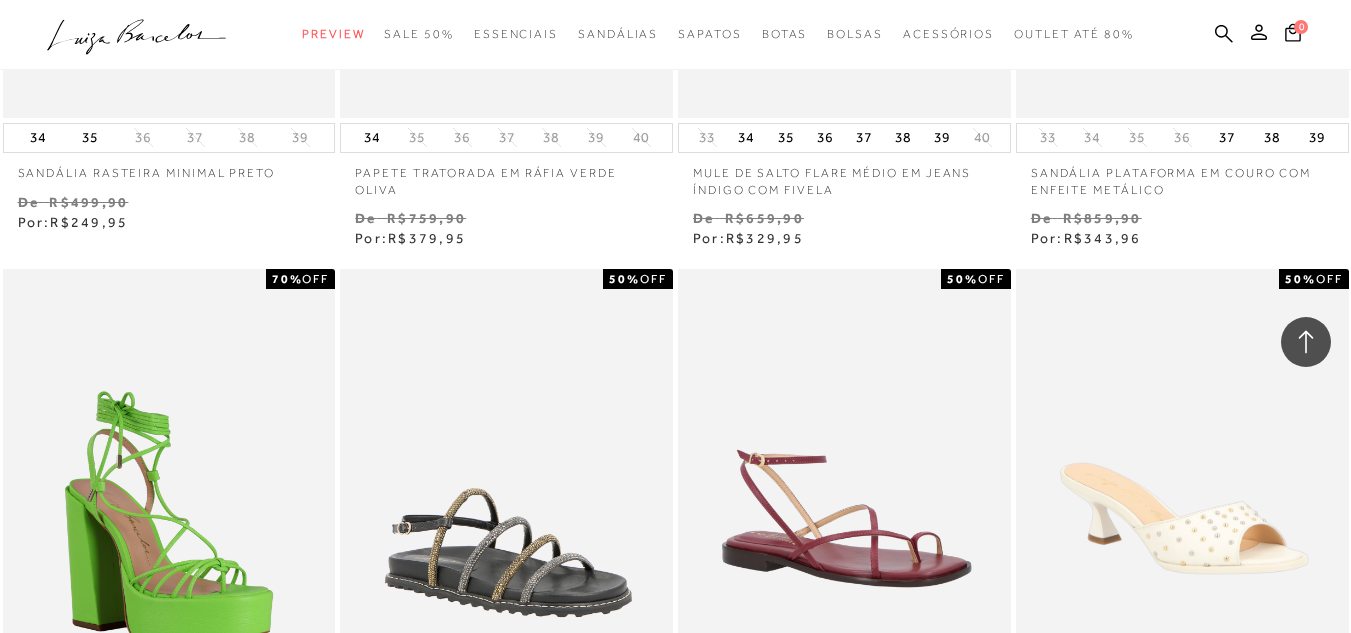 scroll, scrollTop: 10390, scrollLeft: 0, axis: vertical 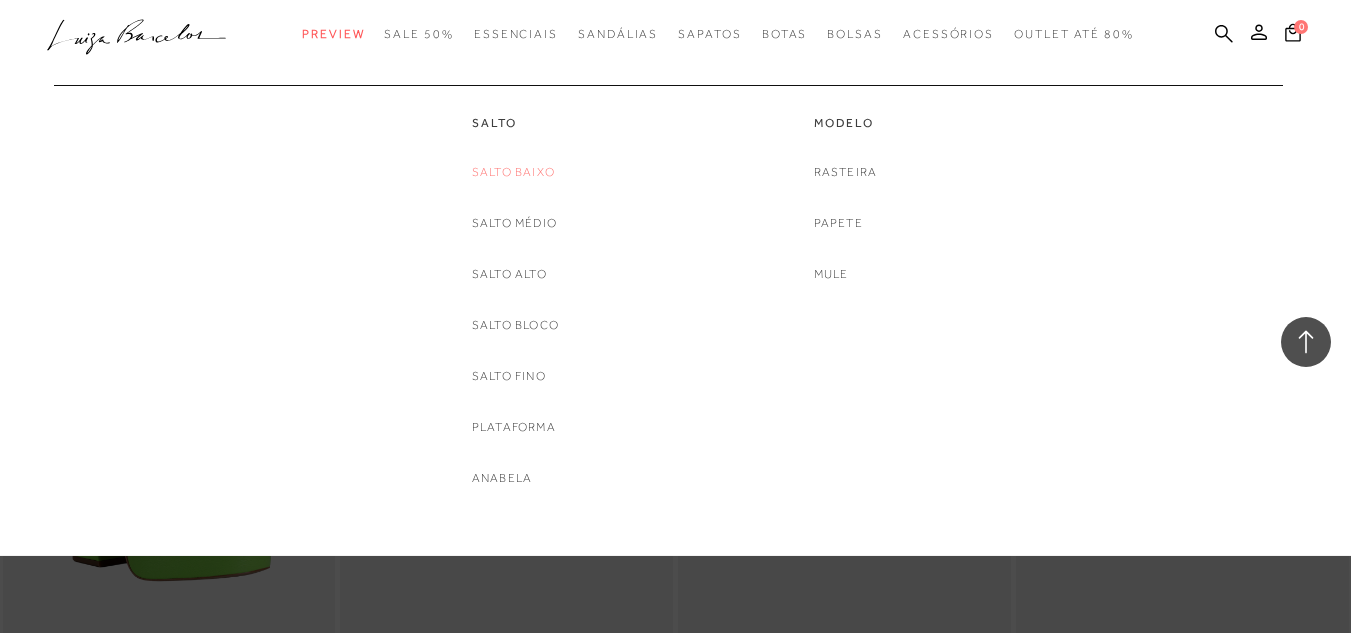 click on "Salto Baixo" at bounding box center [513, 172] 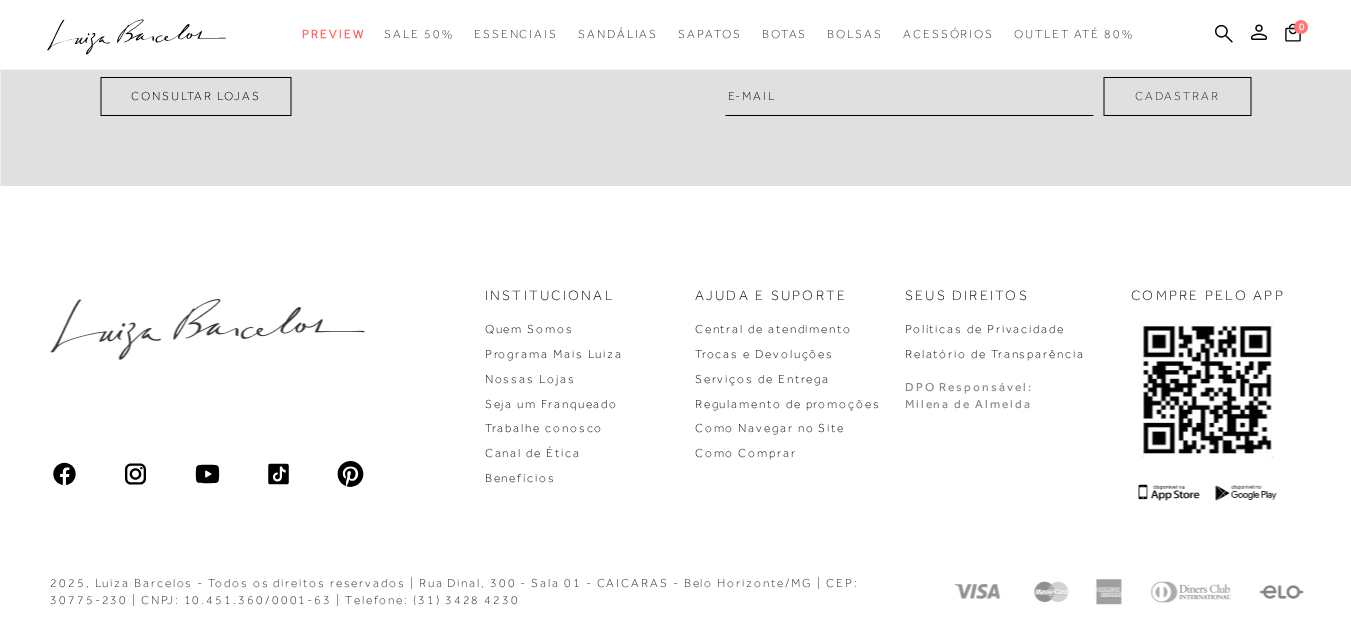 scroll, scrollTop: 0, scrollLeft: 0, axis: both 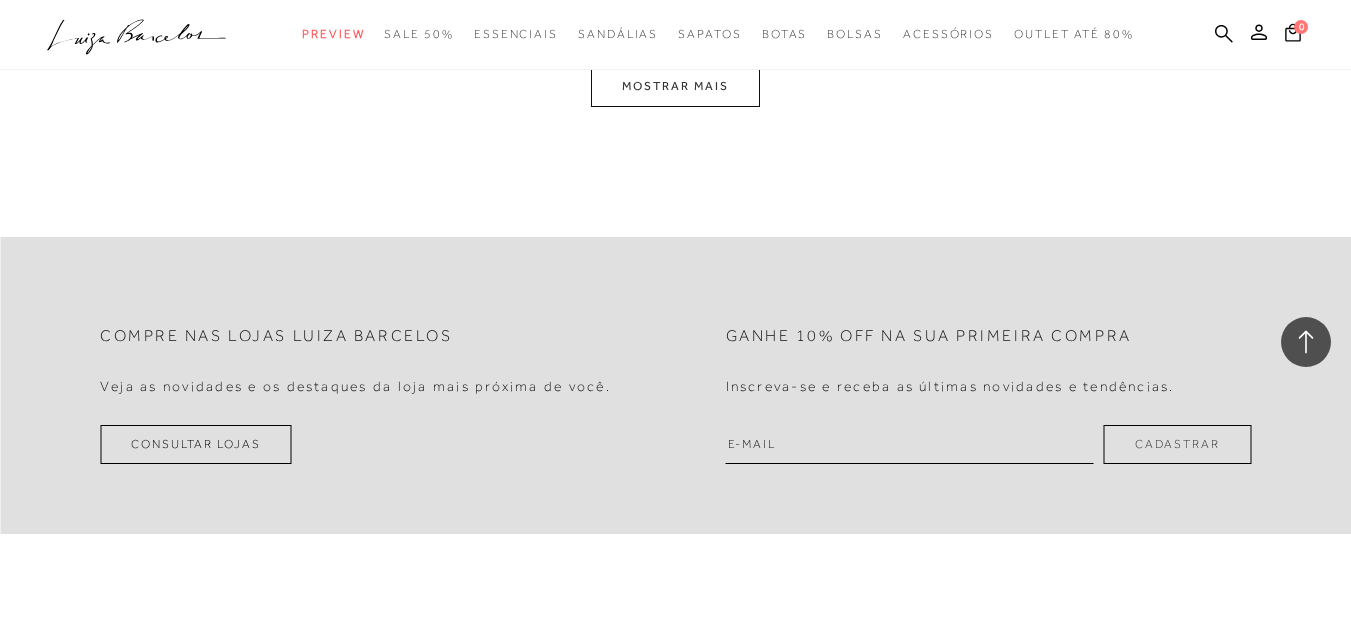 click on "MOSTRAR MAIS" at bounding box center [675, 86] 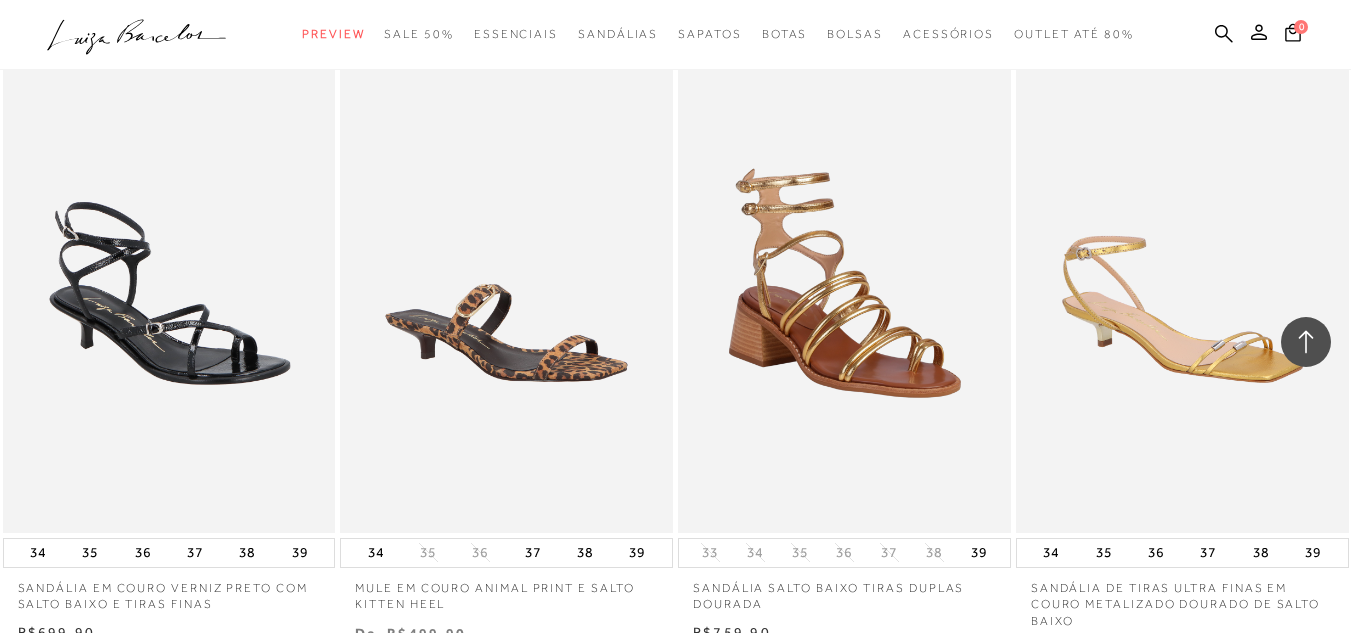 scroll, scrollTop: 1916, scrollLeft: 0, axis: vertical 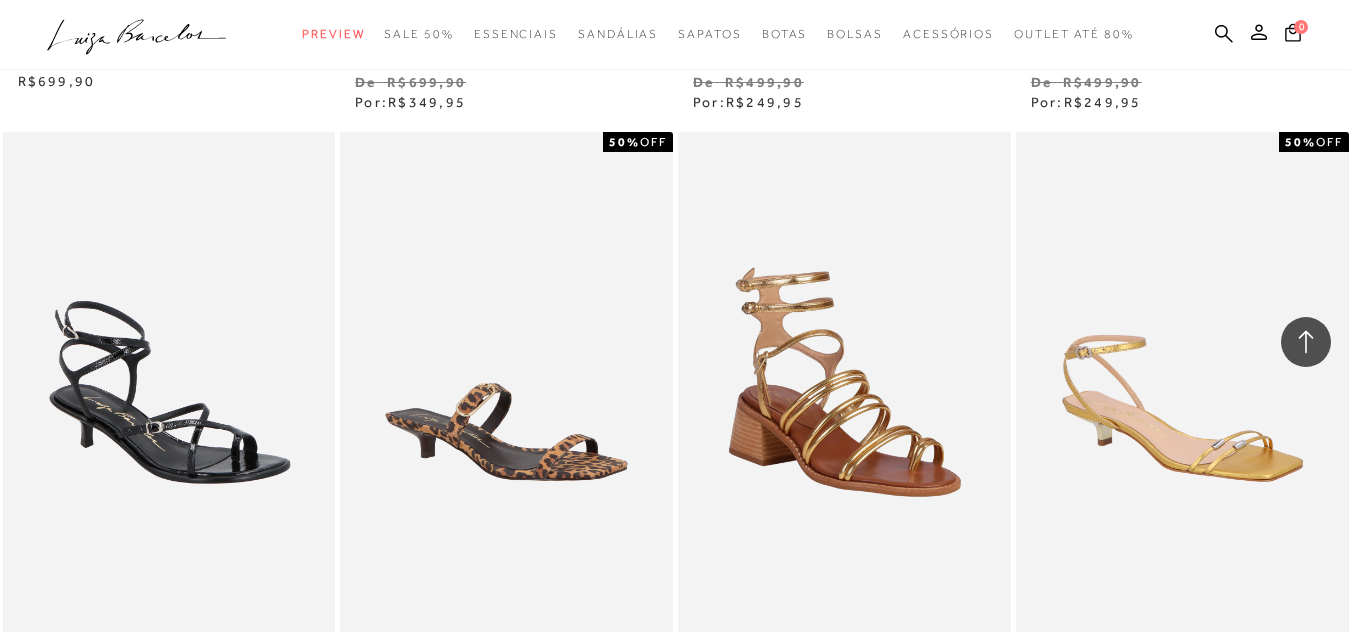 drag, startPoint x: 1348, startPoint y: 221, endPoint x: 1348, endPoint y: 271, distance: 50 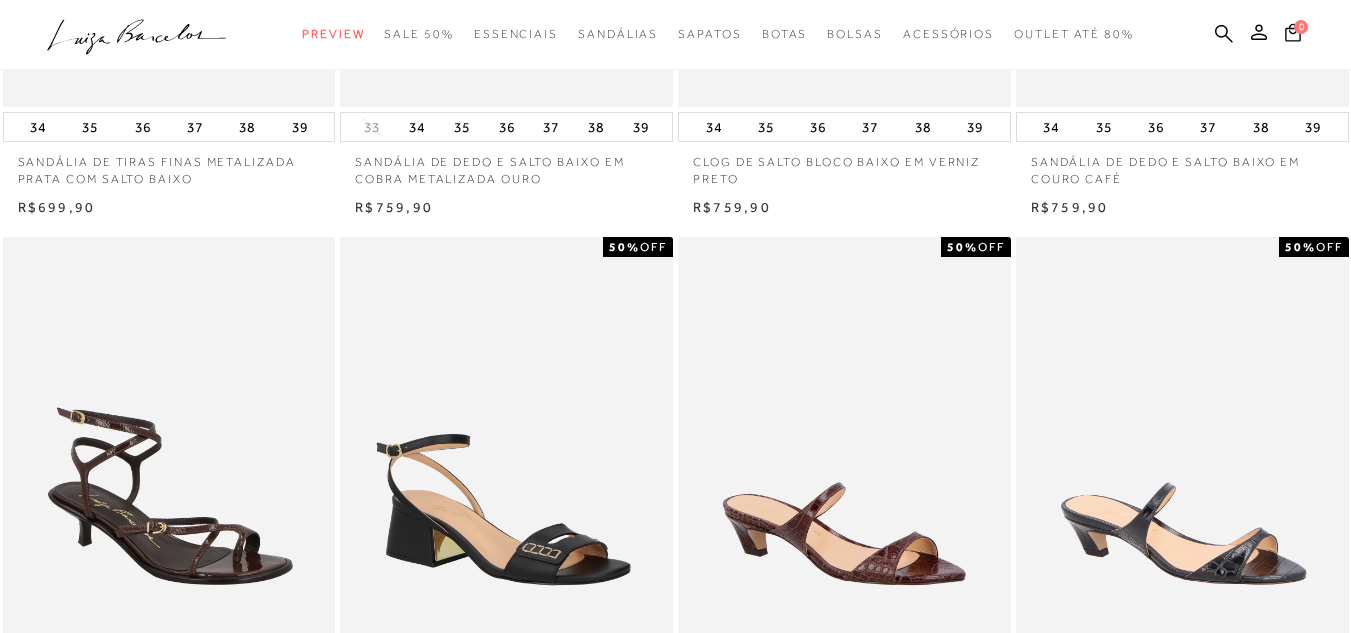 scroll, scrollTop: 0, scrollLeft: 0, axis: both 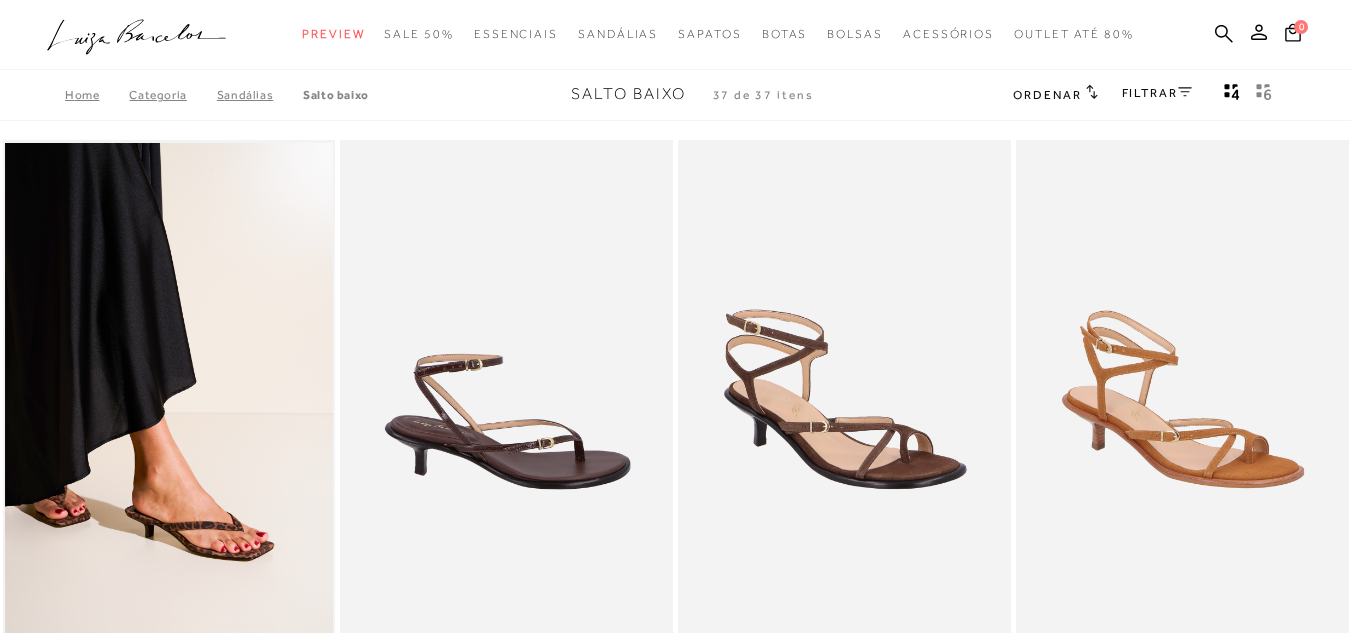click at bounding box center (507, 389) 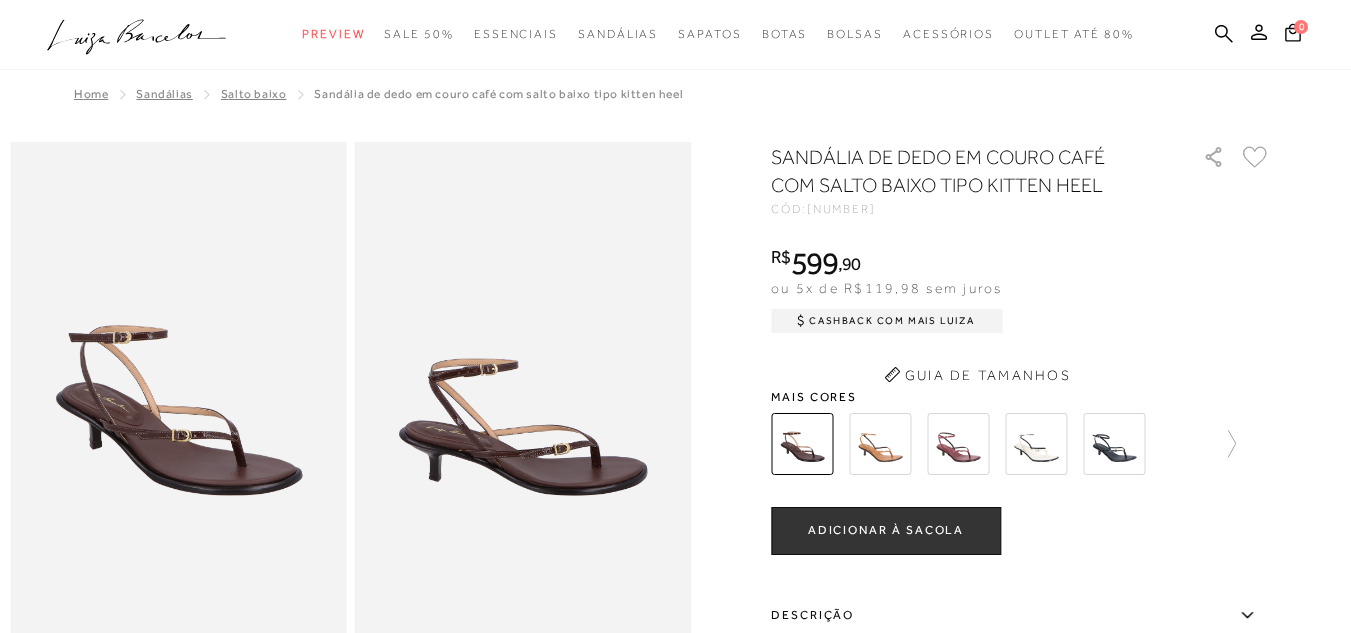 scroll, scrollTop: 0, scrollLeft: 0, axis: both 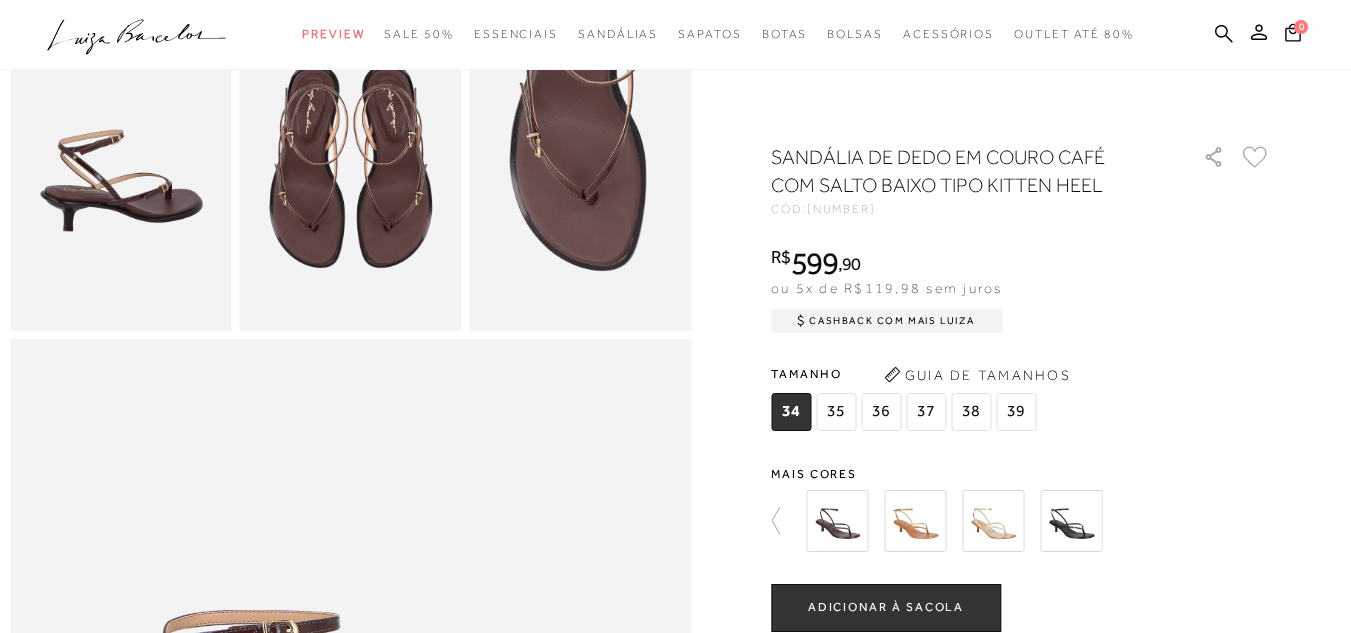 click at bounding box center [915, 521] 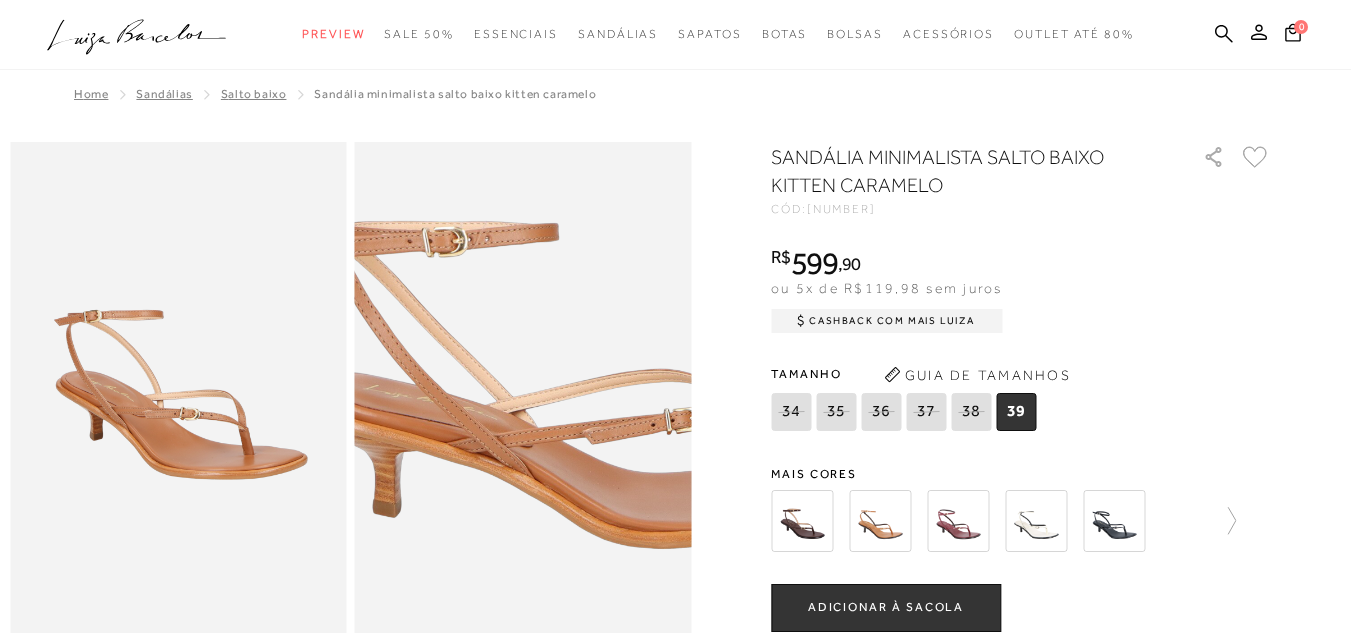scroll, scrollTop: 0, scrollLeft: 0, axis: both 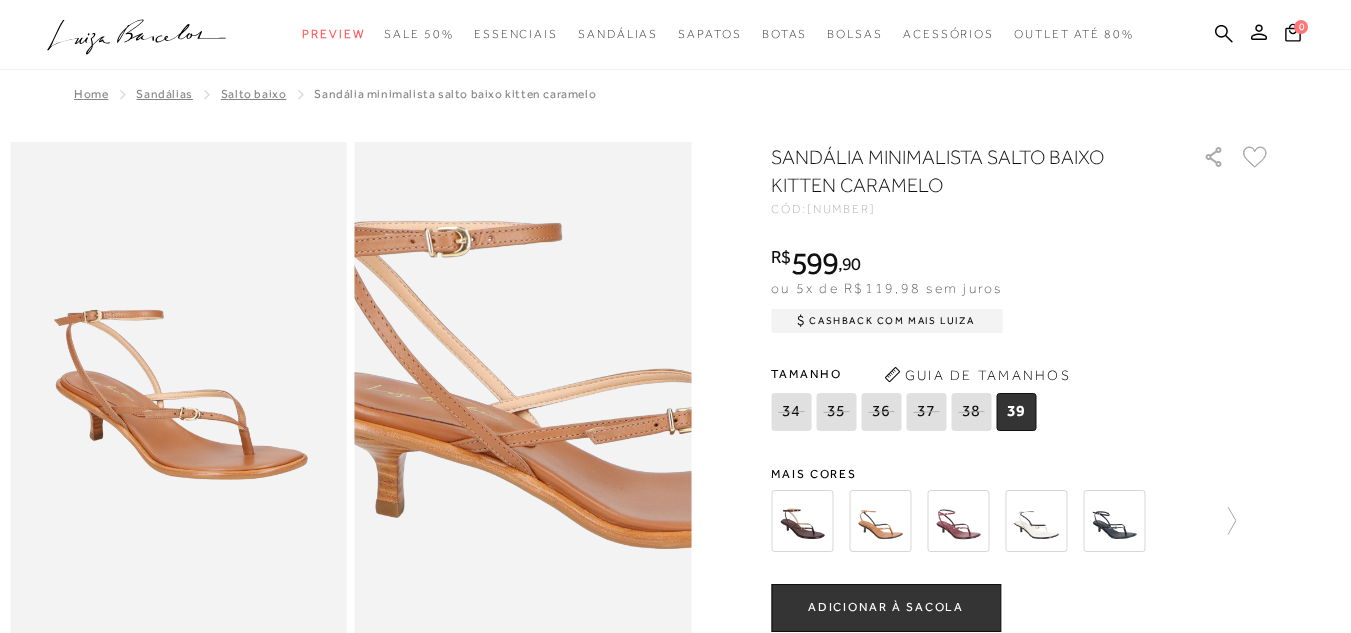 click at bounding box center (588, 385) 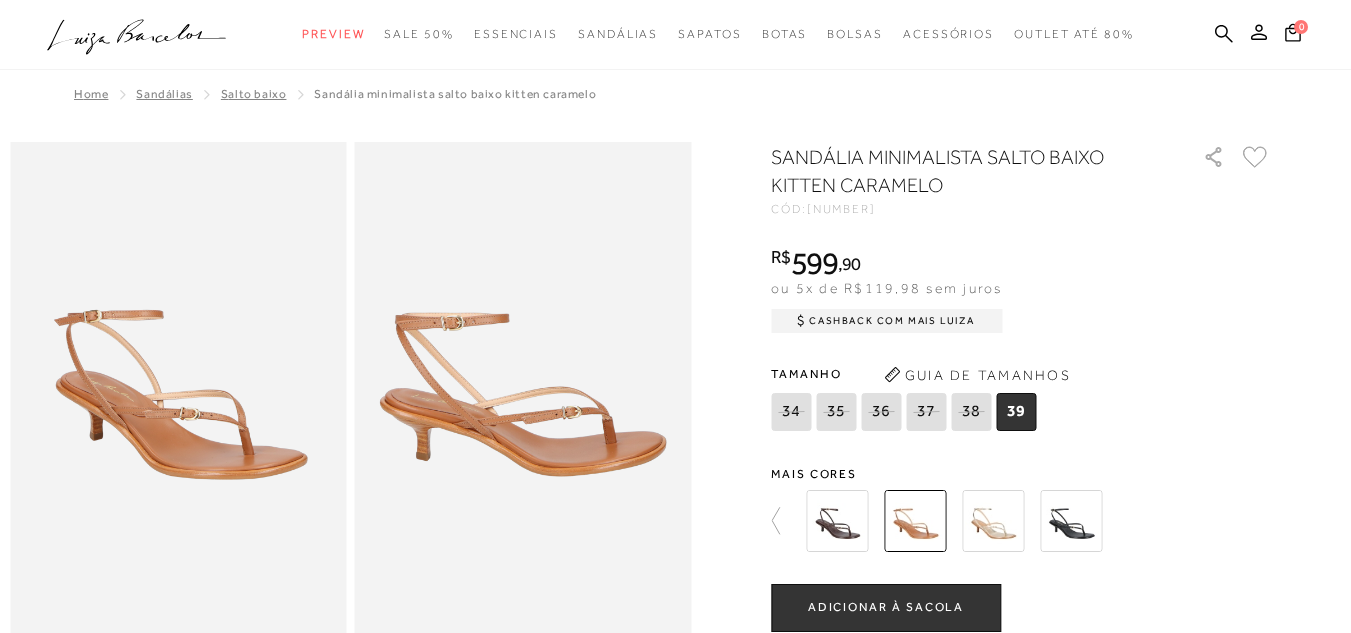 click 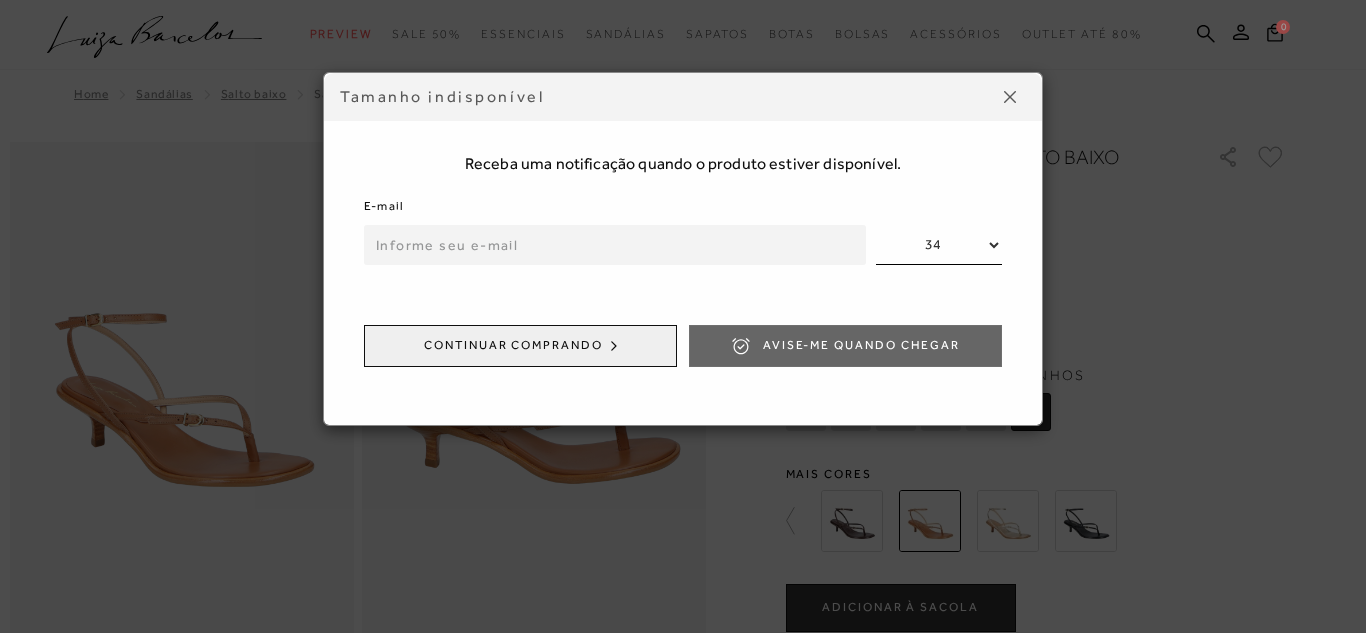 click at bounding box center [615, 245] 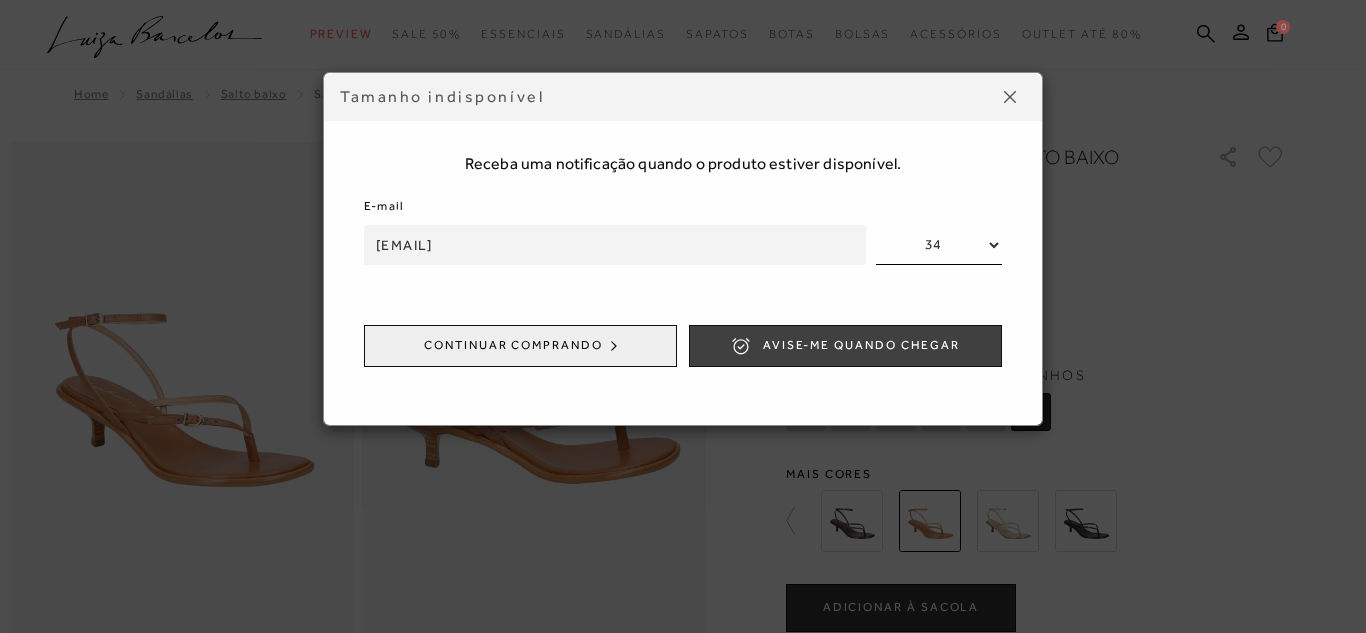 type on "[USERNAME]@example.com" 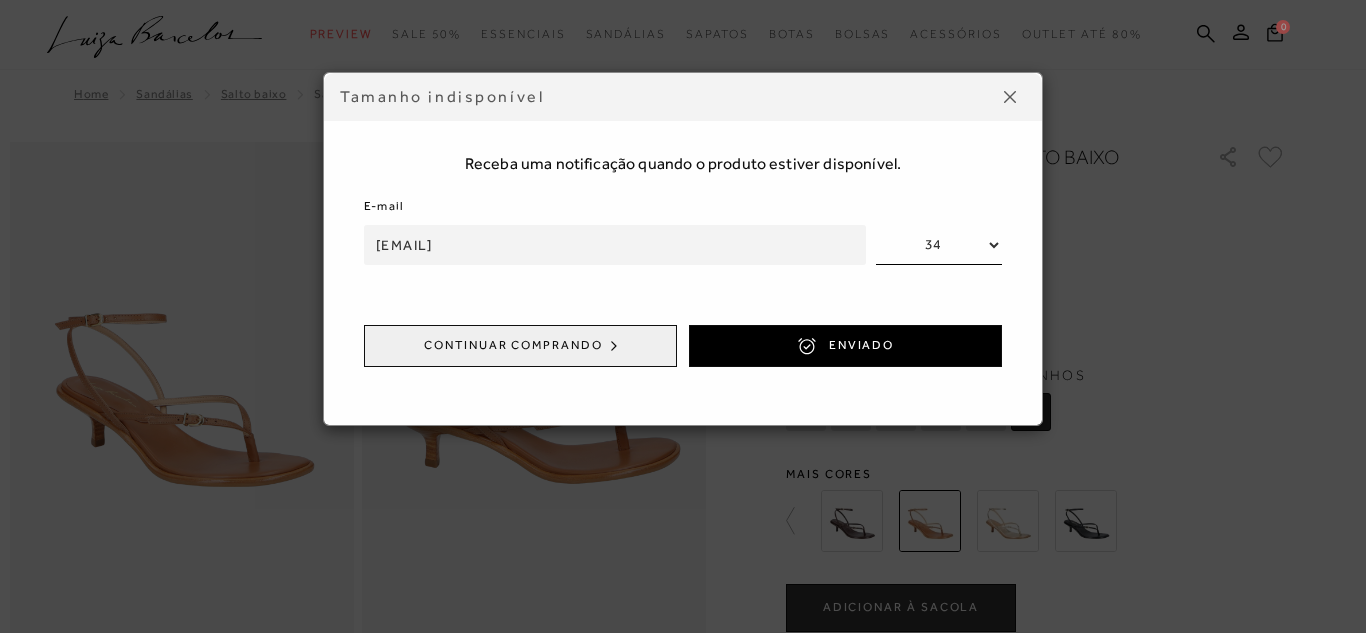click at bounding box center [1010, 97] 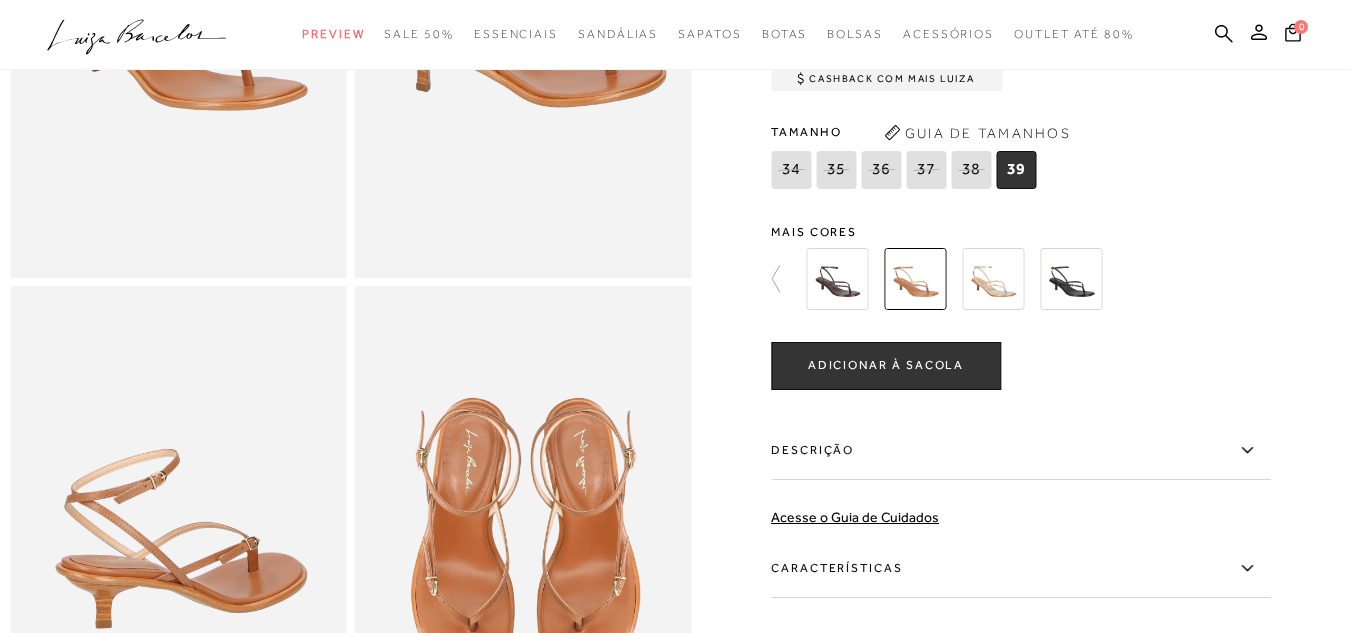scroll, scrollTop: 364, scrollLeft: 0, axis: vertical 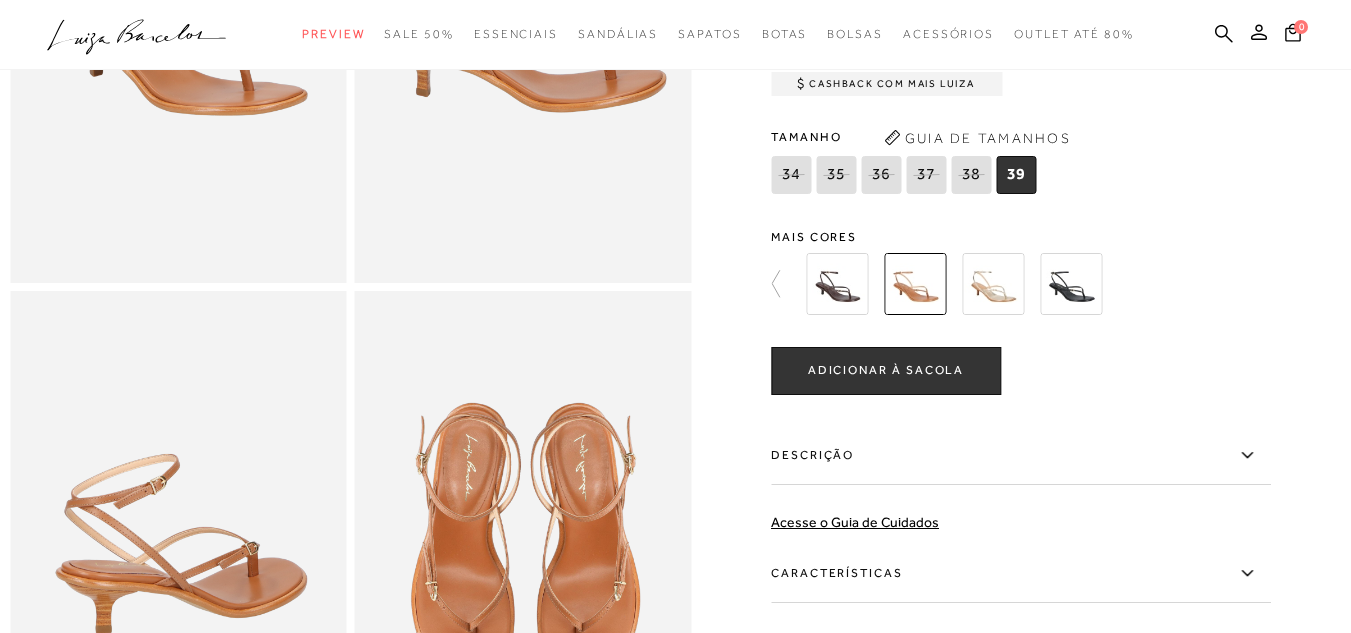 click at bounding box center [993, 283] 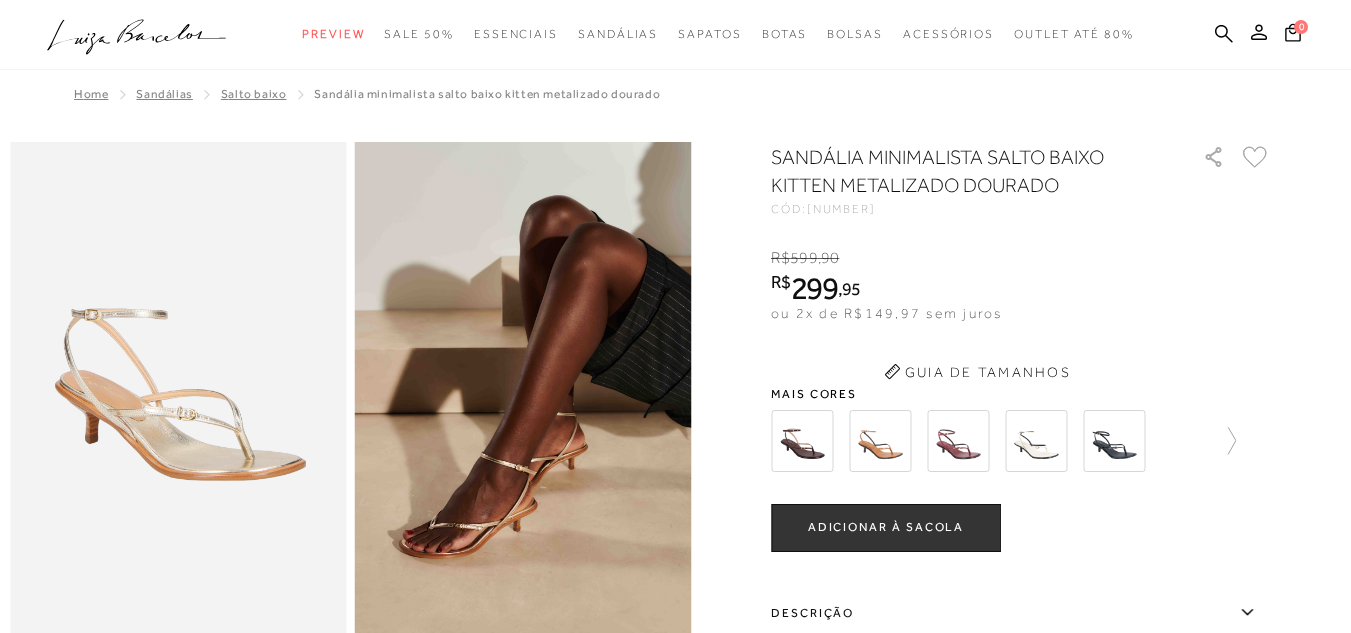scroll, scrollTop: 0, scrollLeft: 0, axis: both 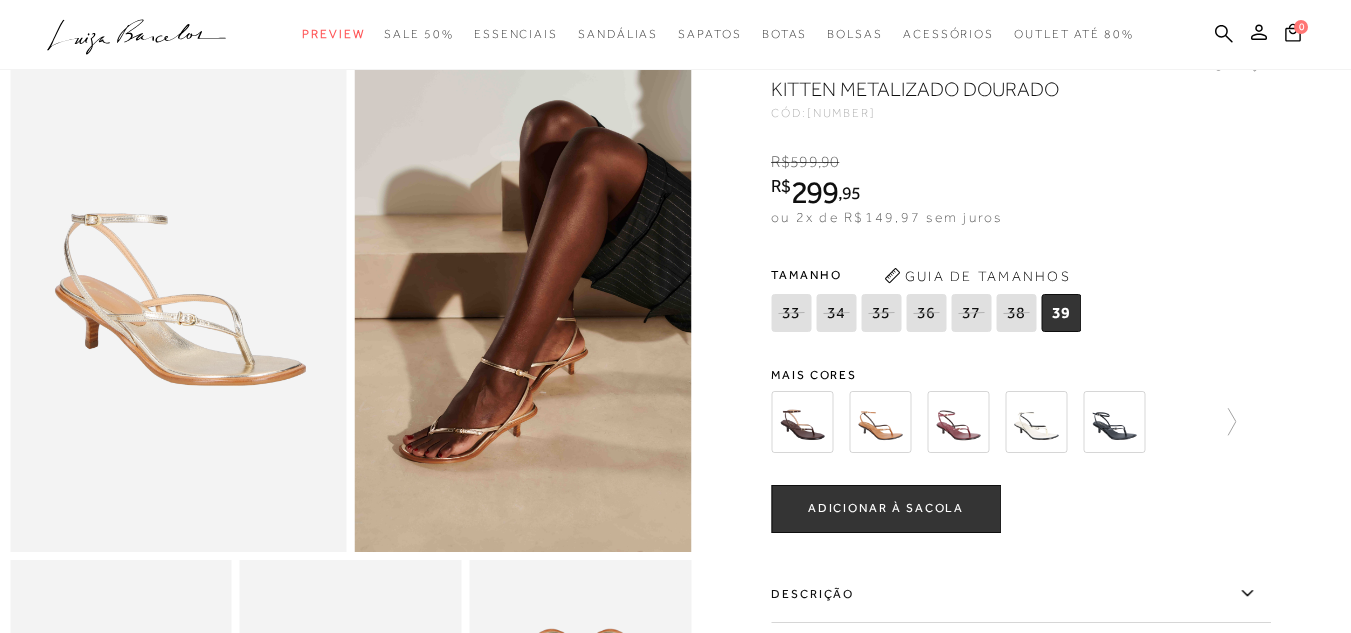 click at bounding box center (1036, 422) 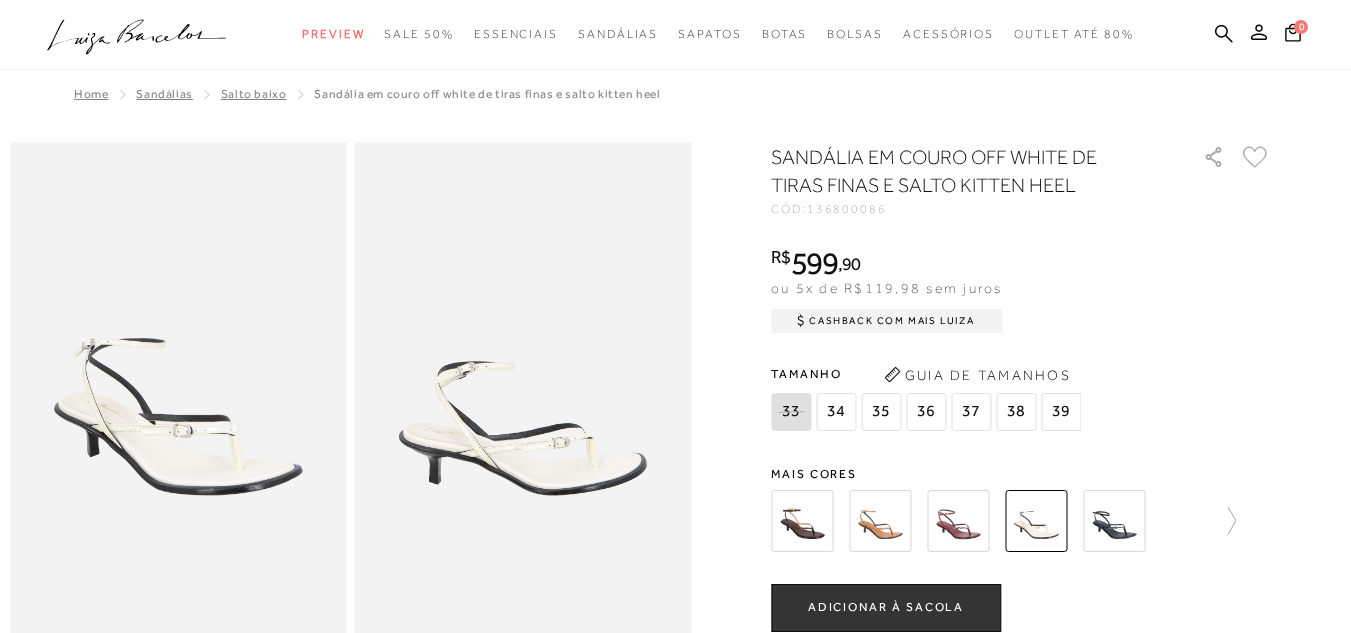 scroll, scrollTop: 0, scrollLeft: 0, axis: both 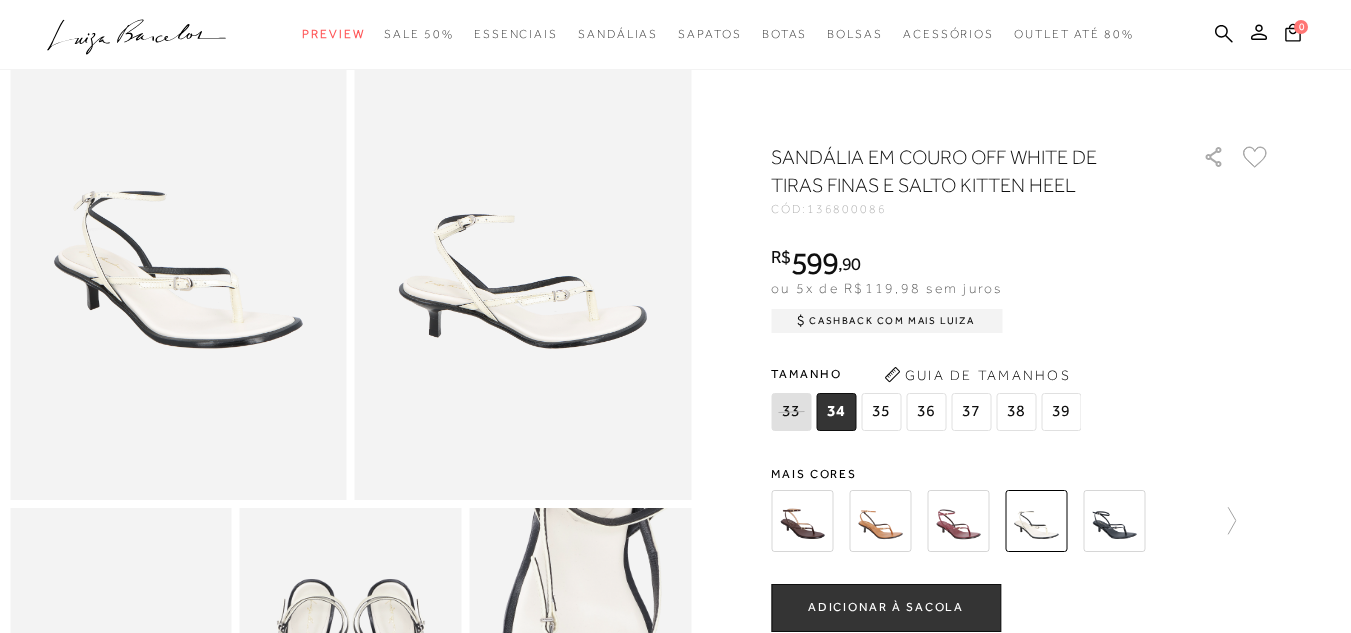 click at bounding box center [1114, 521] 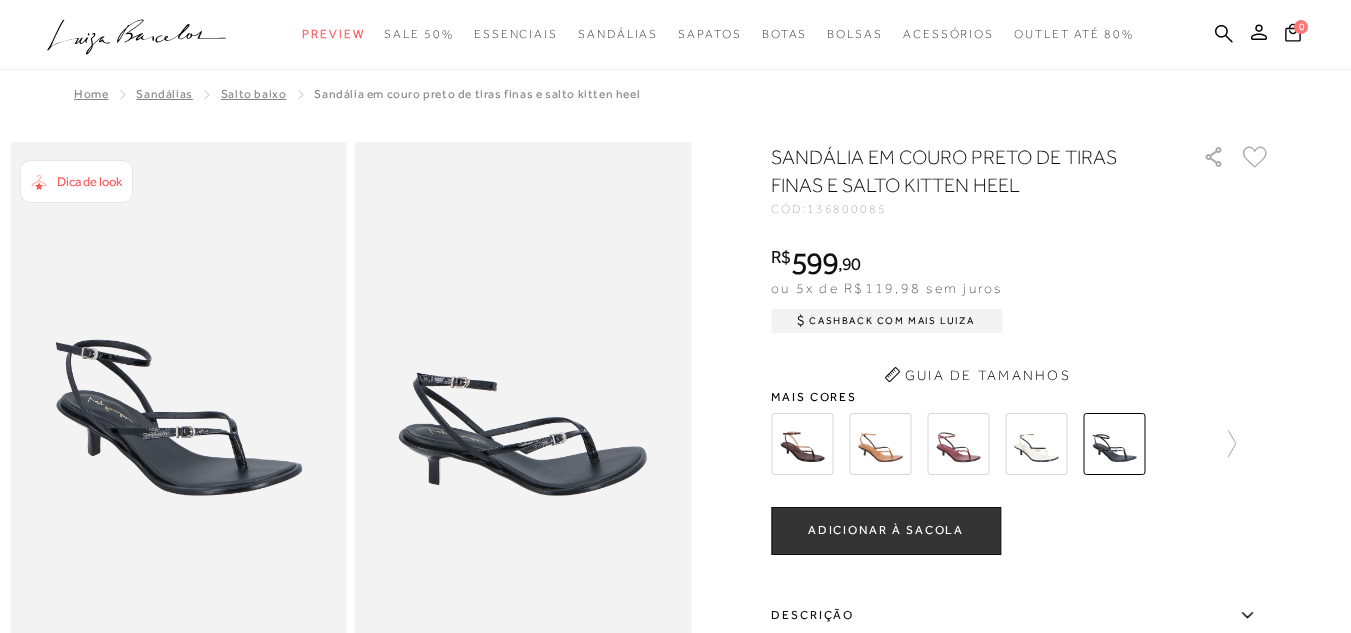 scroll, scrollTop: 0, scrollLeft: 0, axis: both 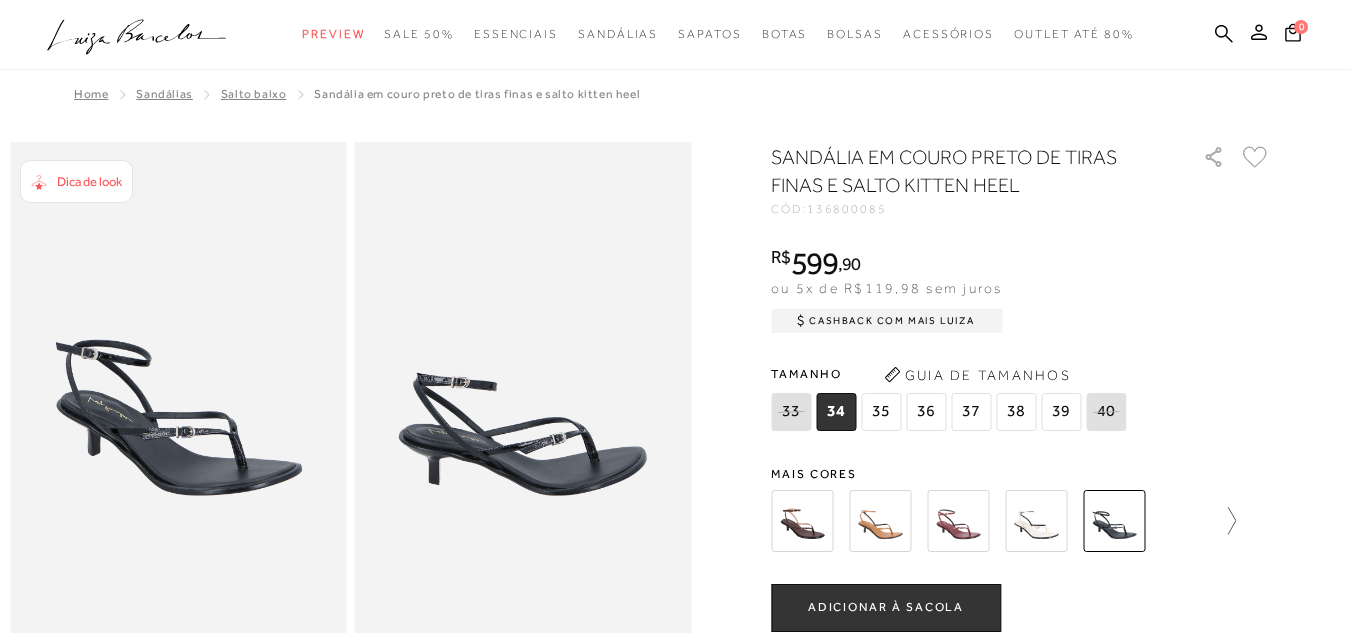 click 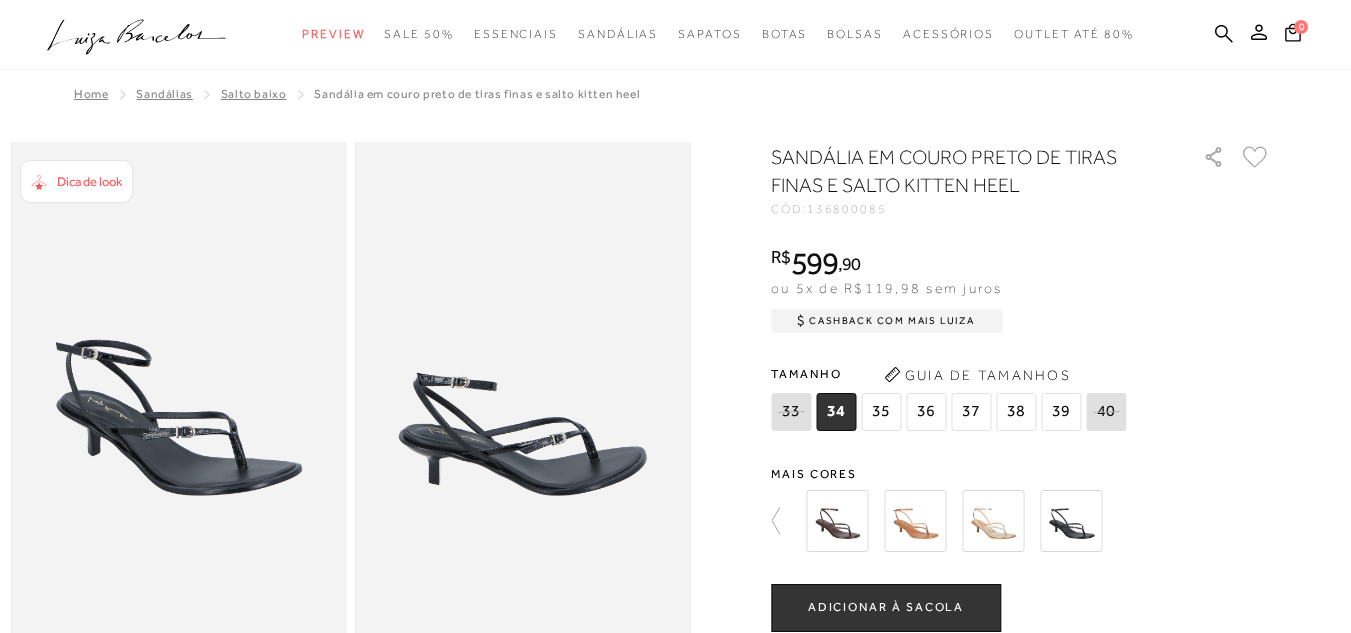 click at bounding box center [915, 521] 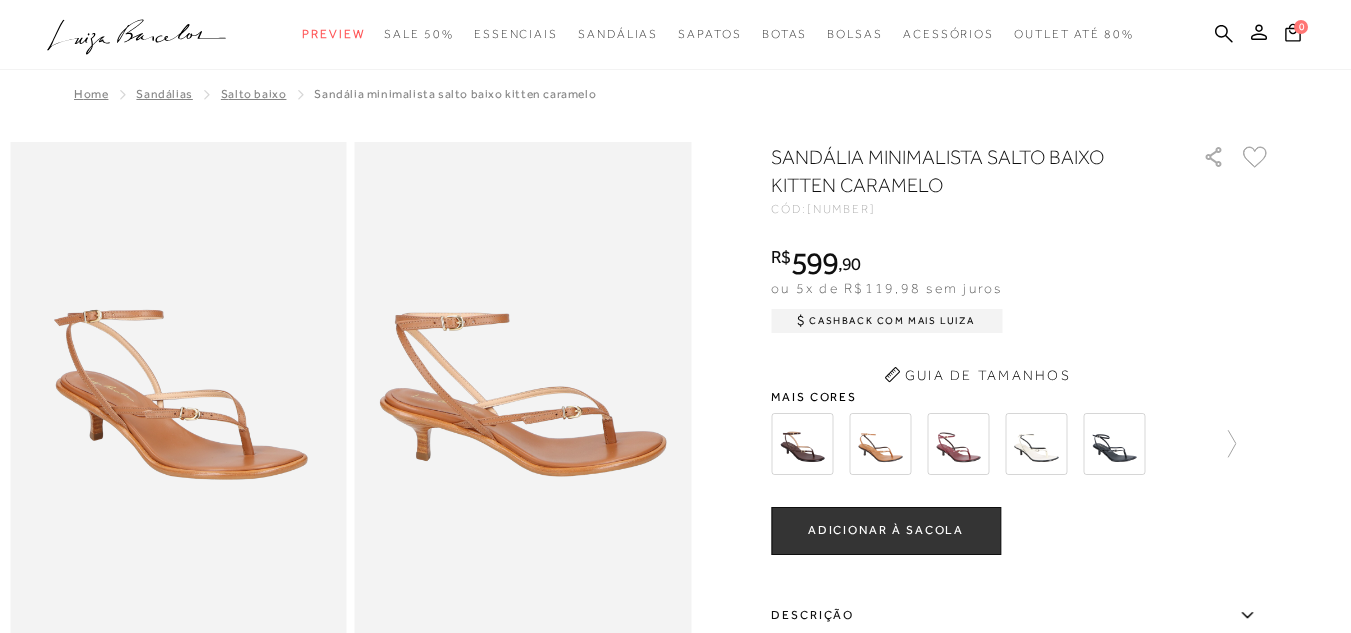 scroll, scrollTop: 0, scrollLeft: 0, axis: both 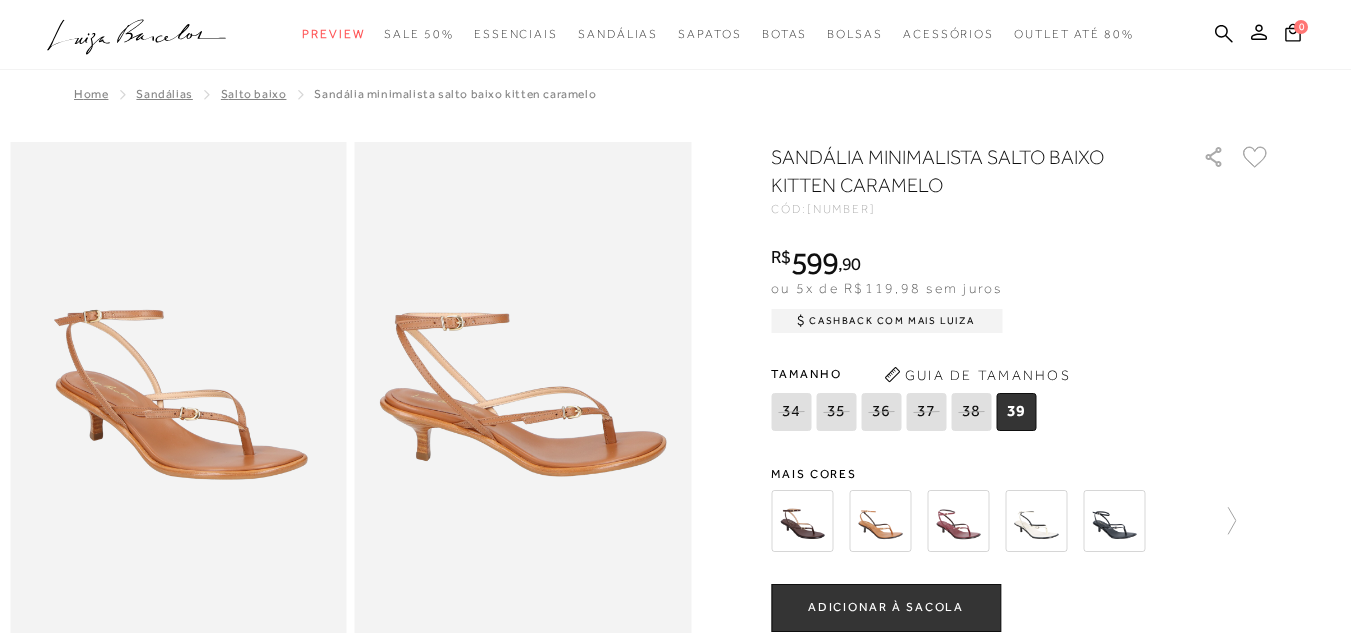 click at bounding box center [802, 521] 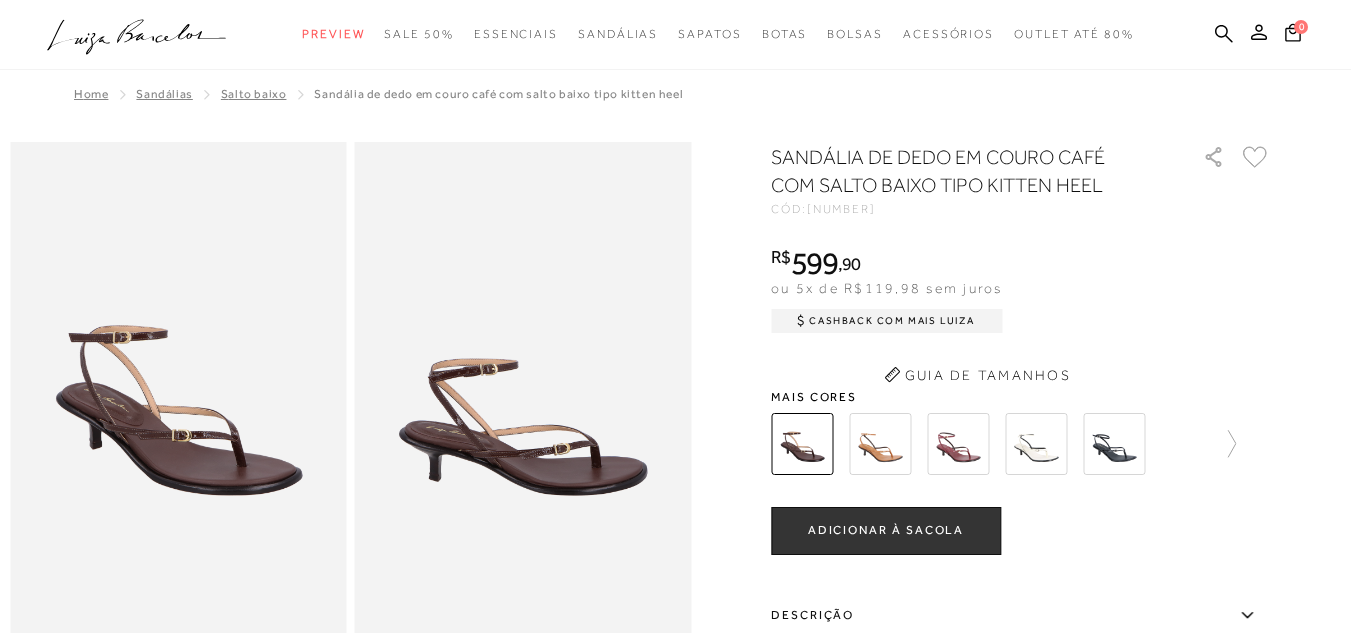 scroll, scrollTop: 0, scrollLeft: 0, axis: both 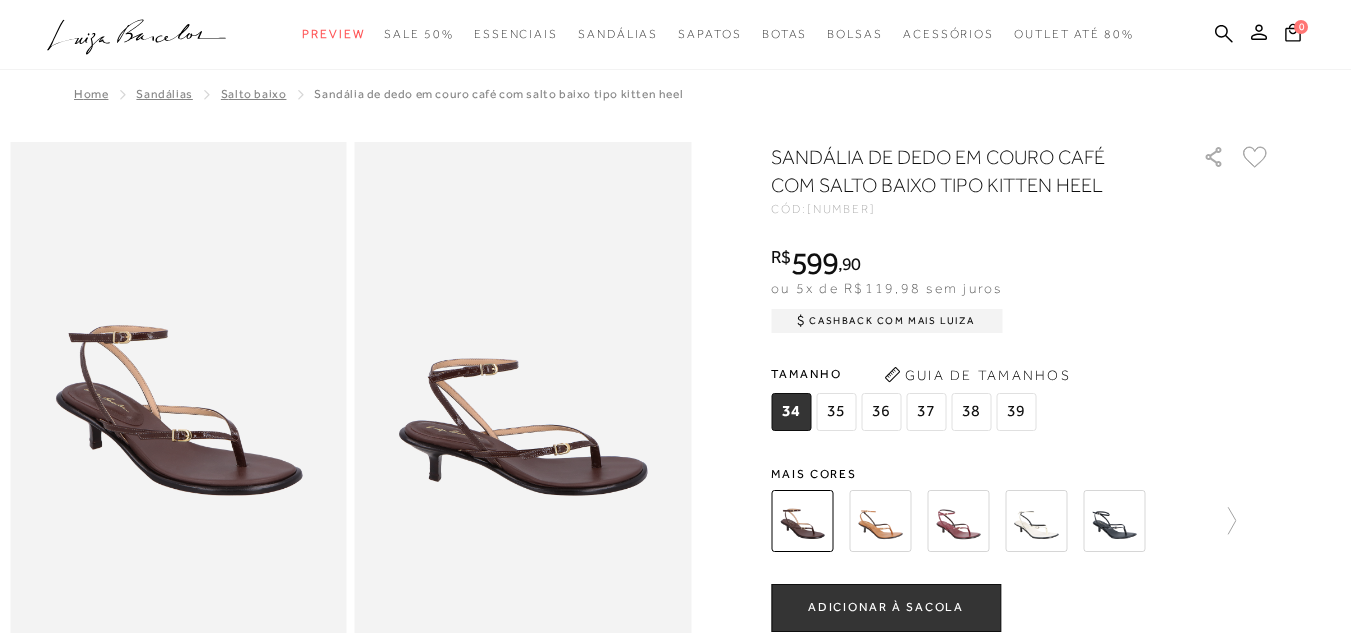 click at bounding box center (1021, 521) 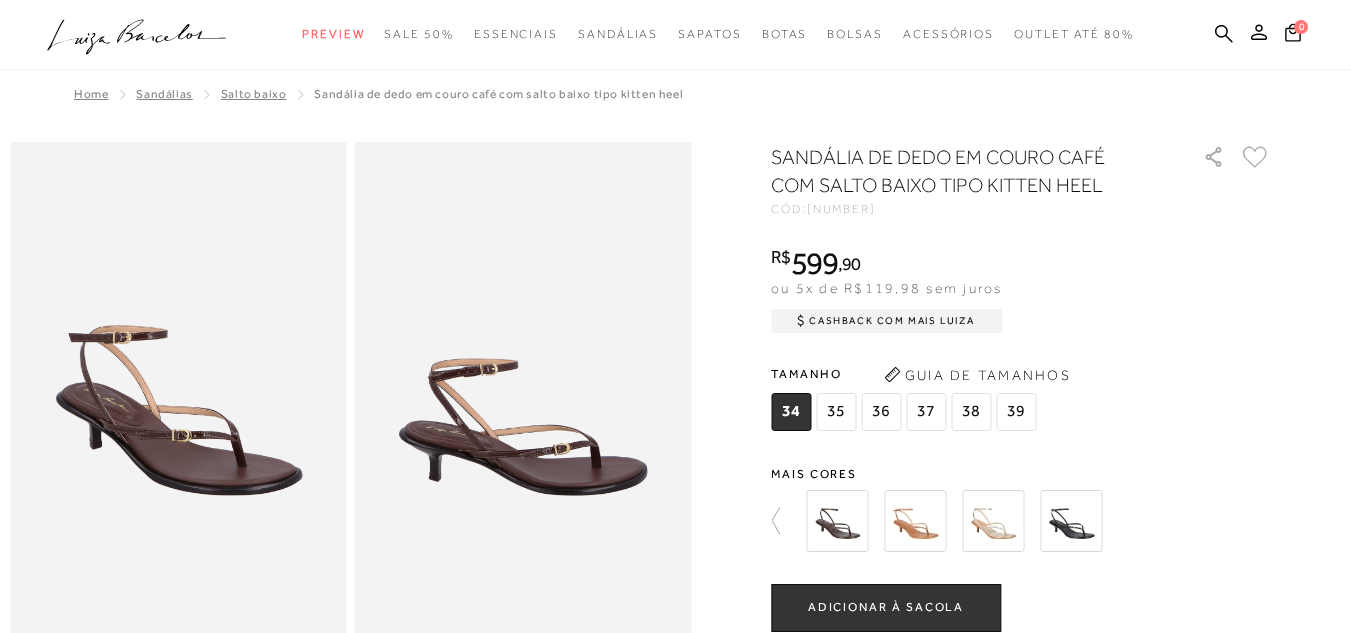 click at bounding box center (993, 521) 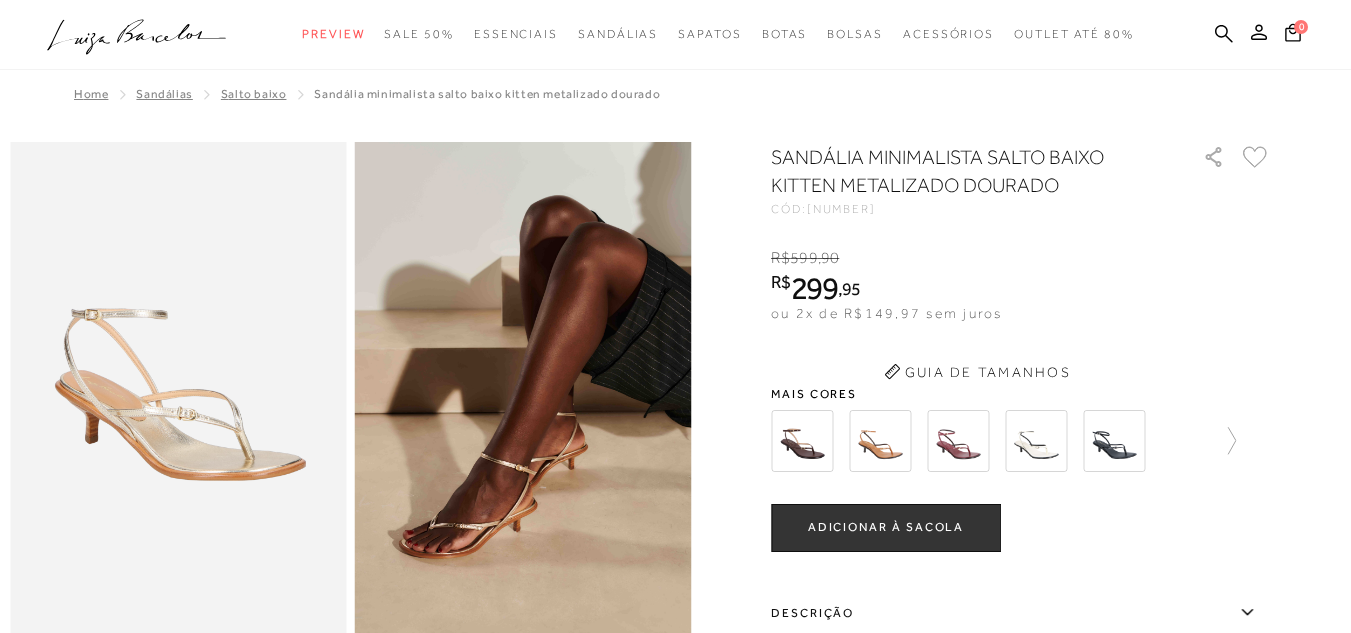 scroll, scrollTop: 0, scrollLeft: 0, axis: both 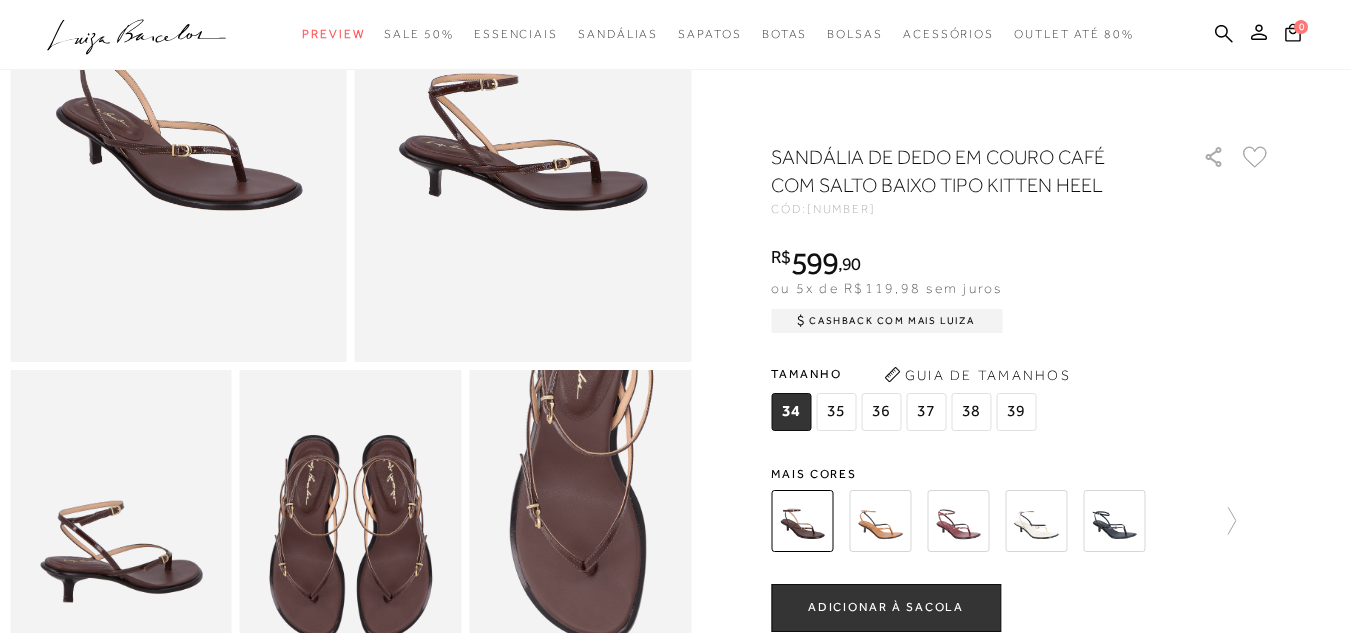 click at bounding box center [523, 109] 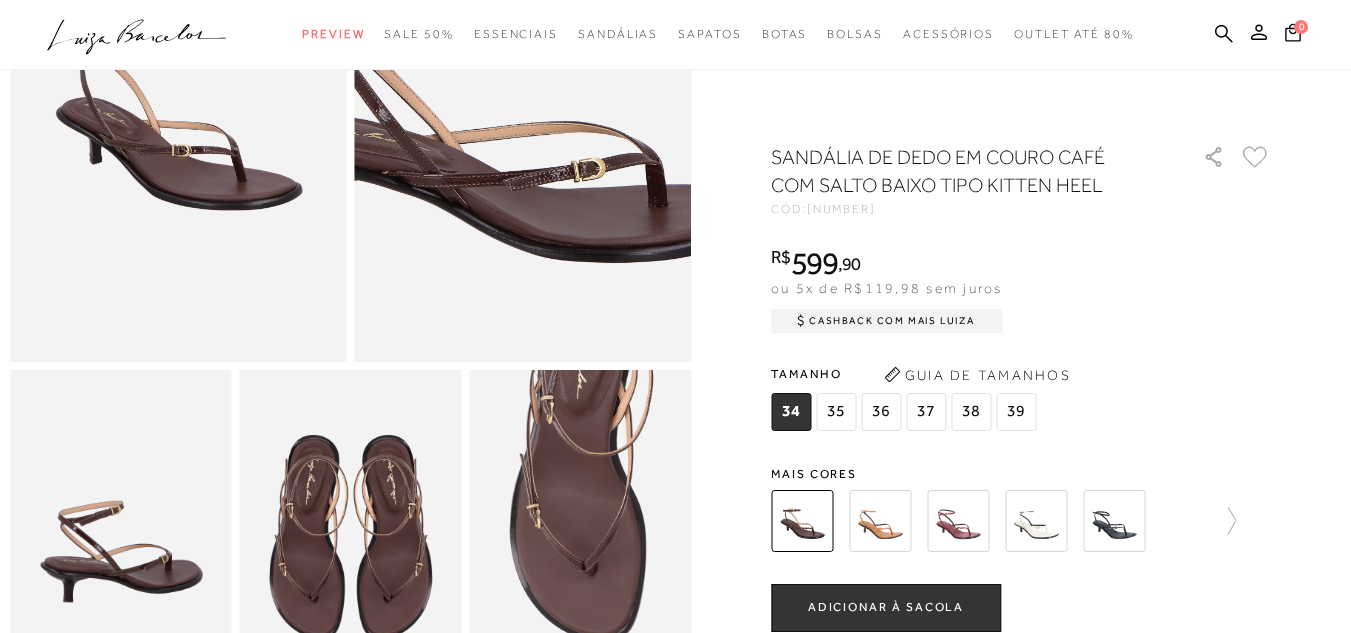 click at bounding box center (510, 61) 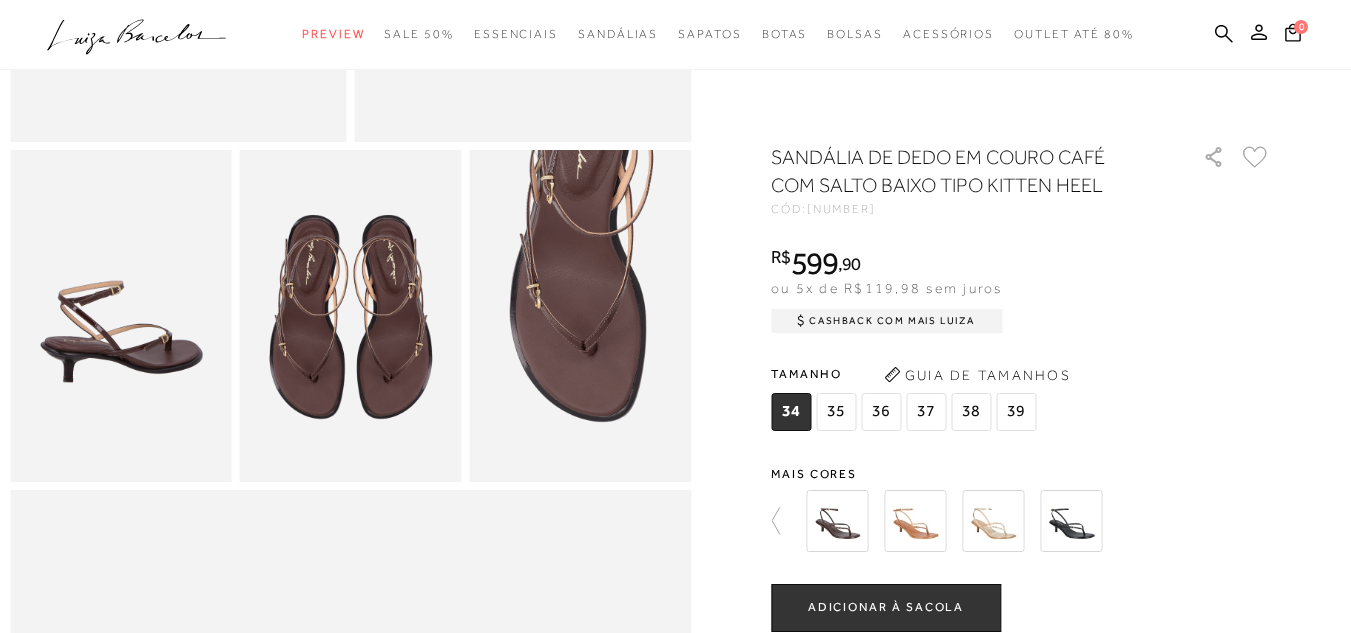scroll, scrollTop: 618, scrollLeft: 0, axis: vertical 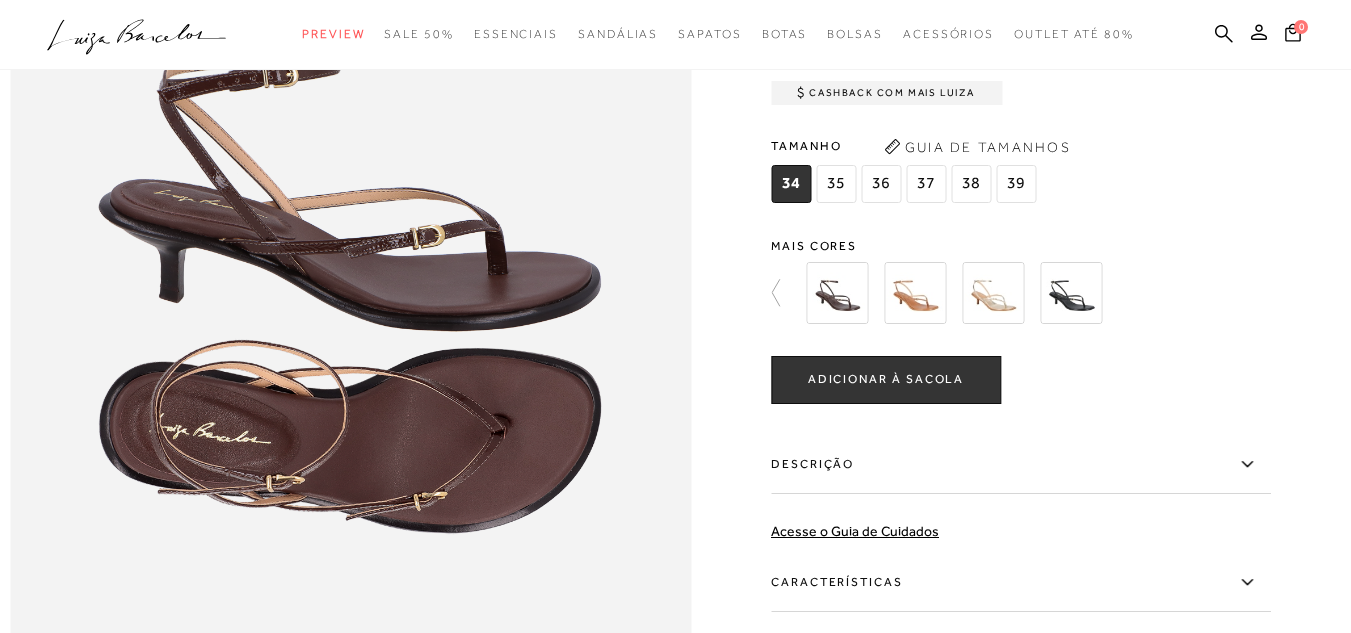 click at bounding box center (915, 293) 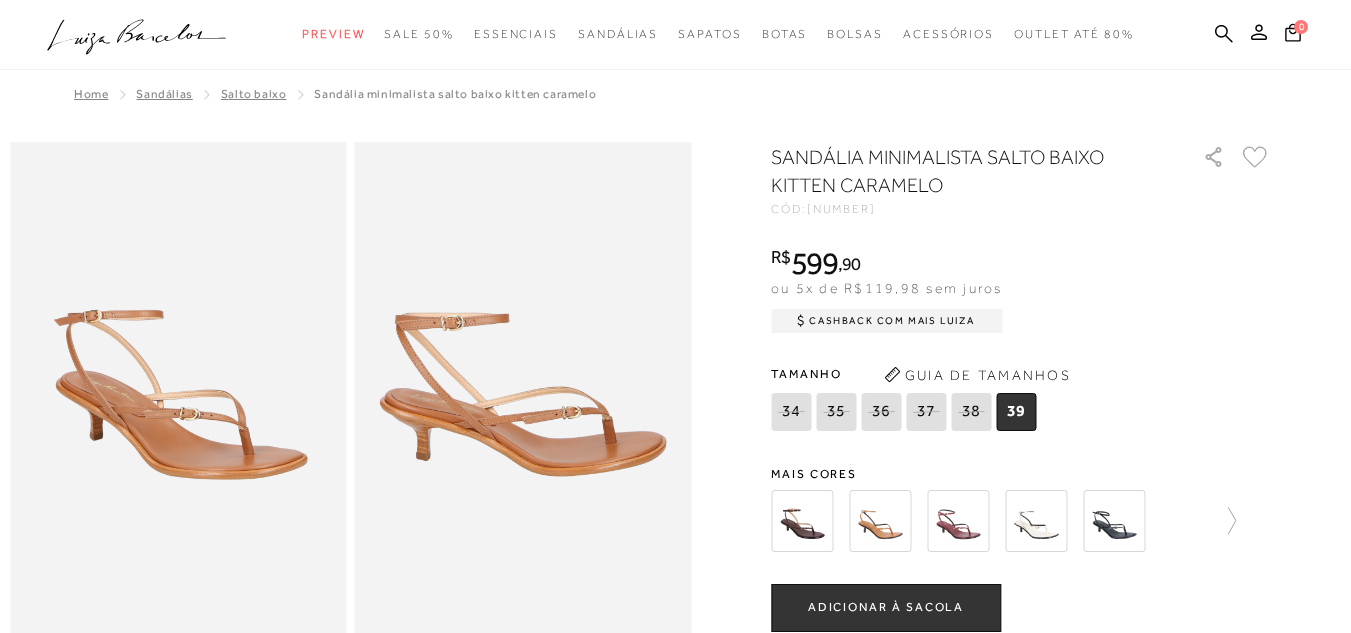 scroll, scrollTop: 0, scrollLeft: 0, axis: both 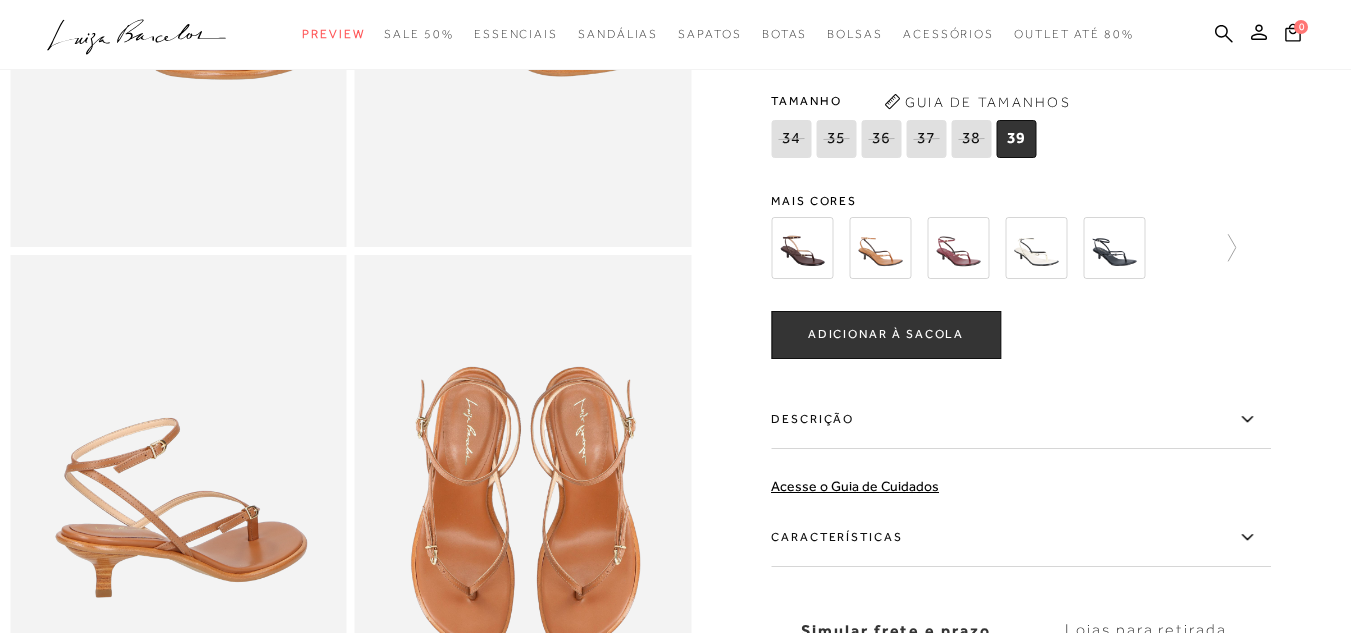click at bounding box center (958, 247) 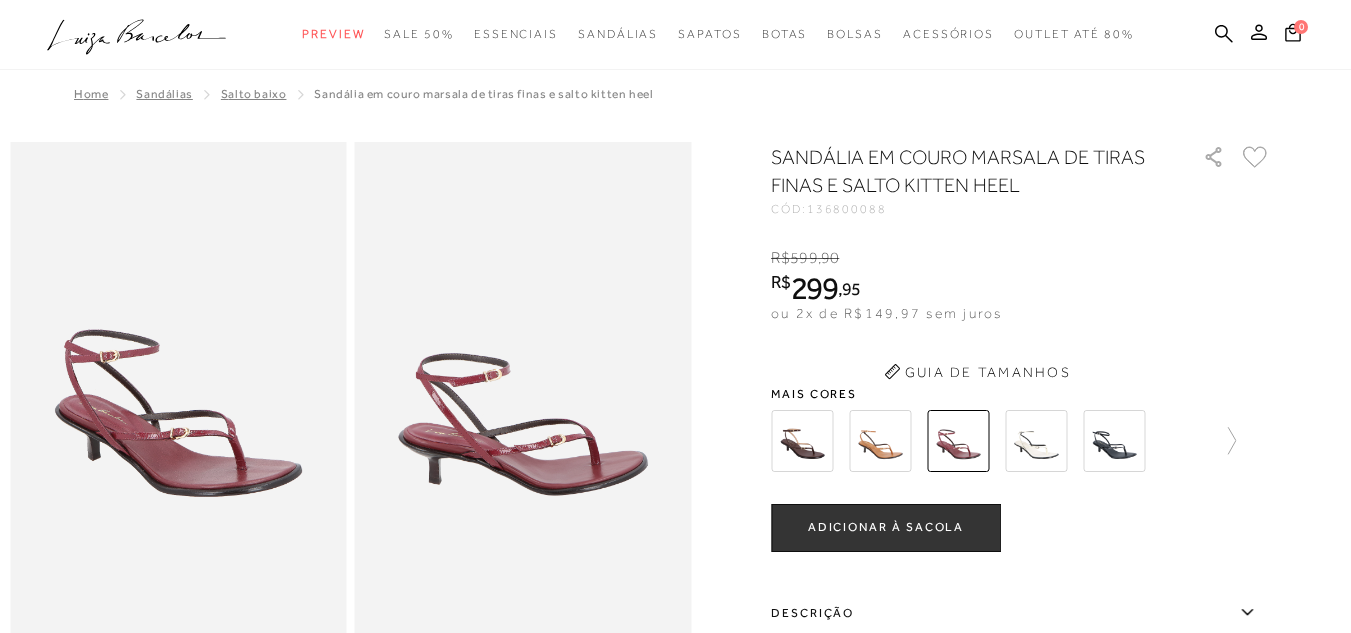 scroll, scrollTop: 0, scrollLeft: 0, axis: both 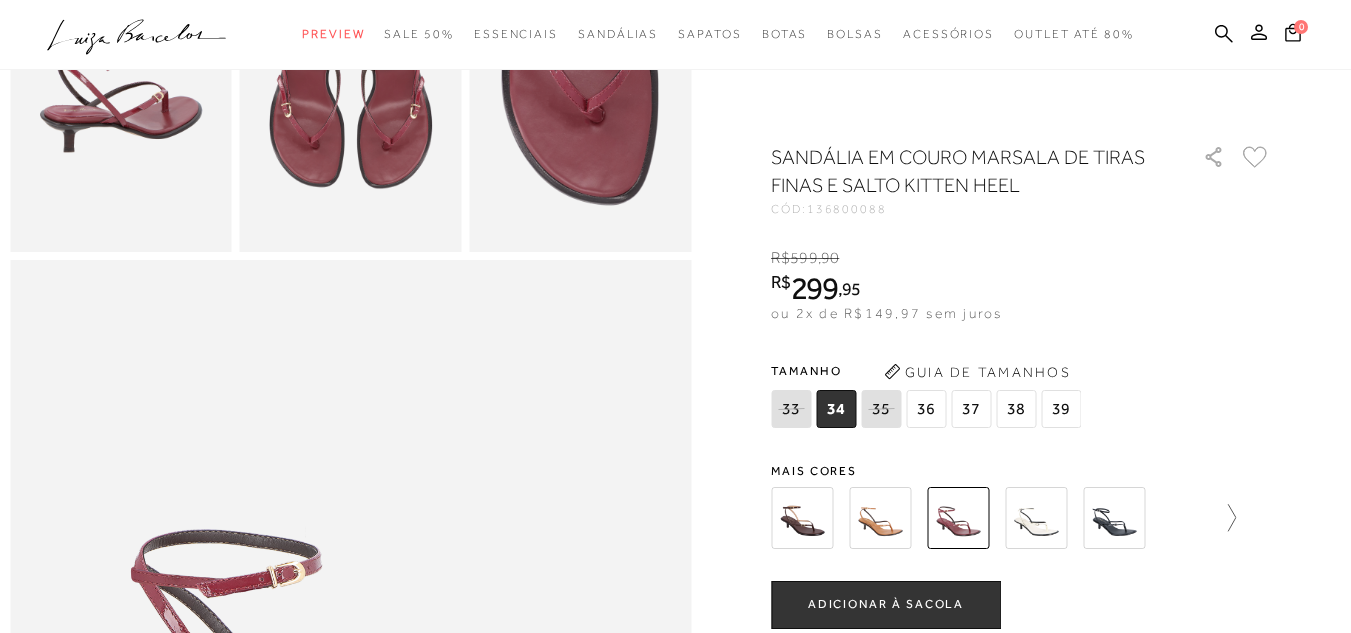 click 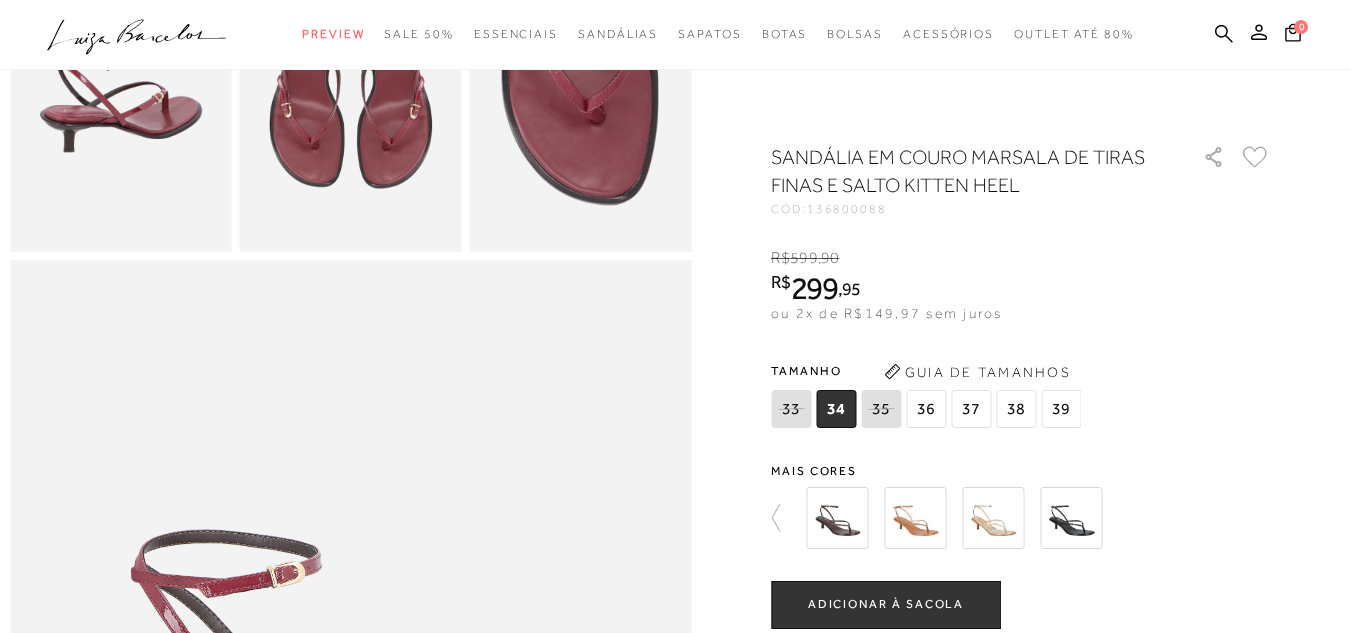 click at bounding box center [993, 518] 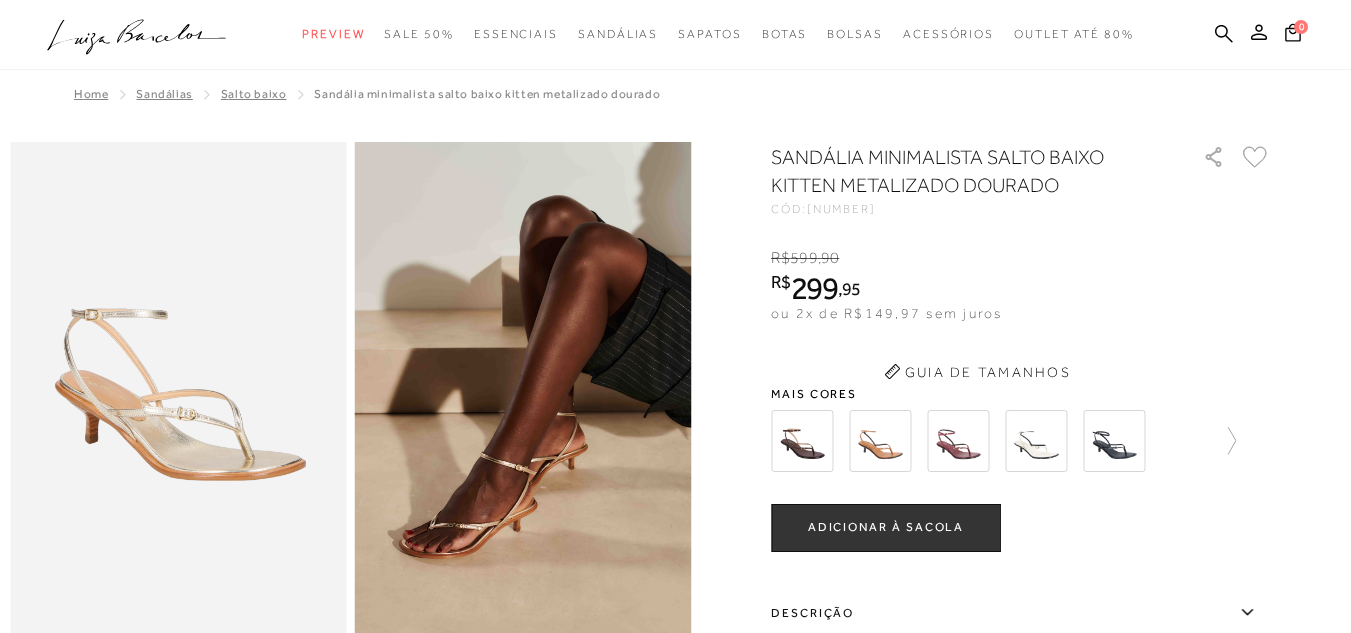 scroll, scrollTop: 0, scrollLeft: 0, axis: both 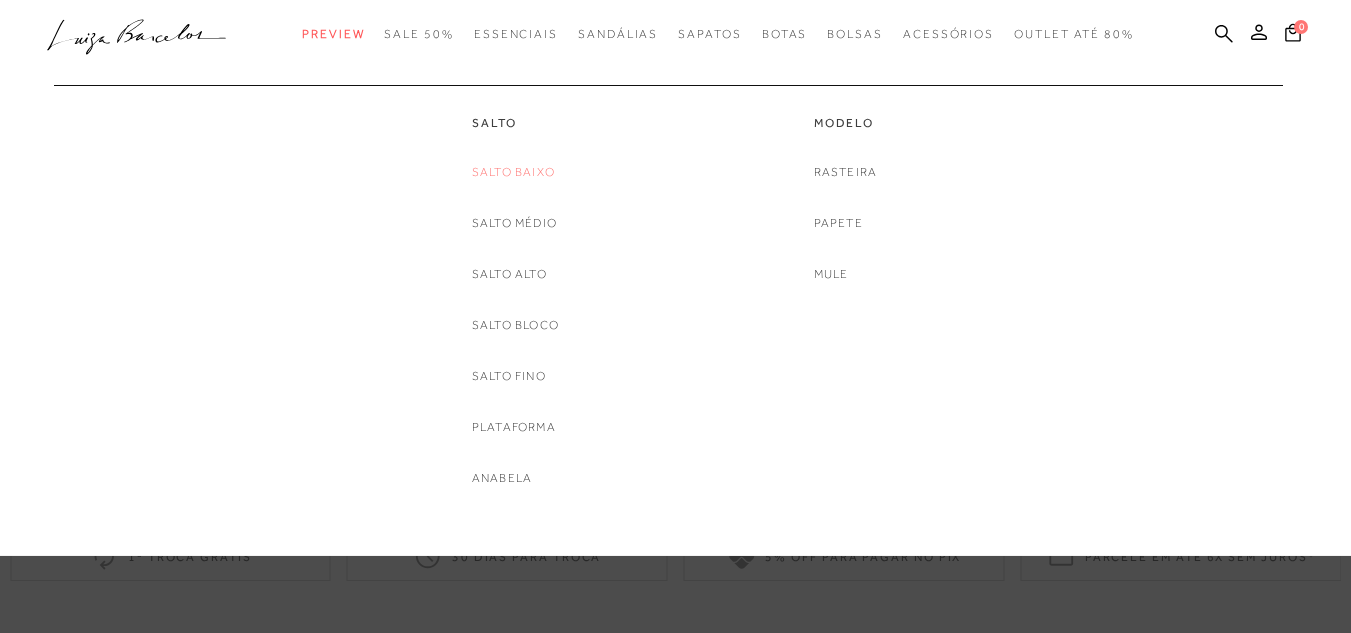 click on "Salto Baixo" at bounding box center (513, 172) 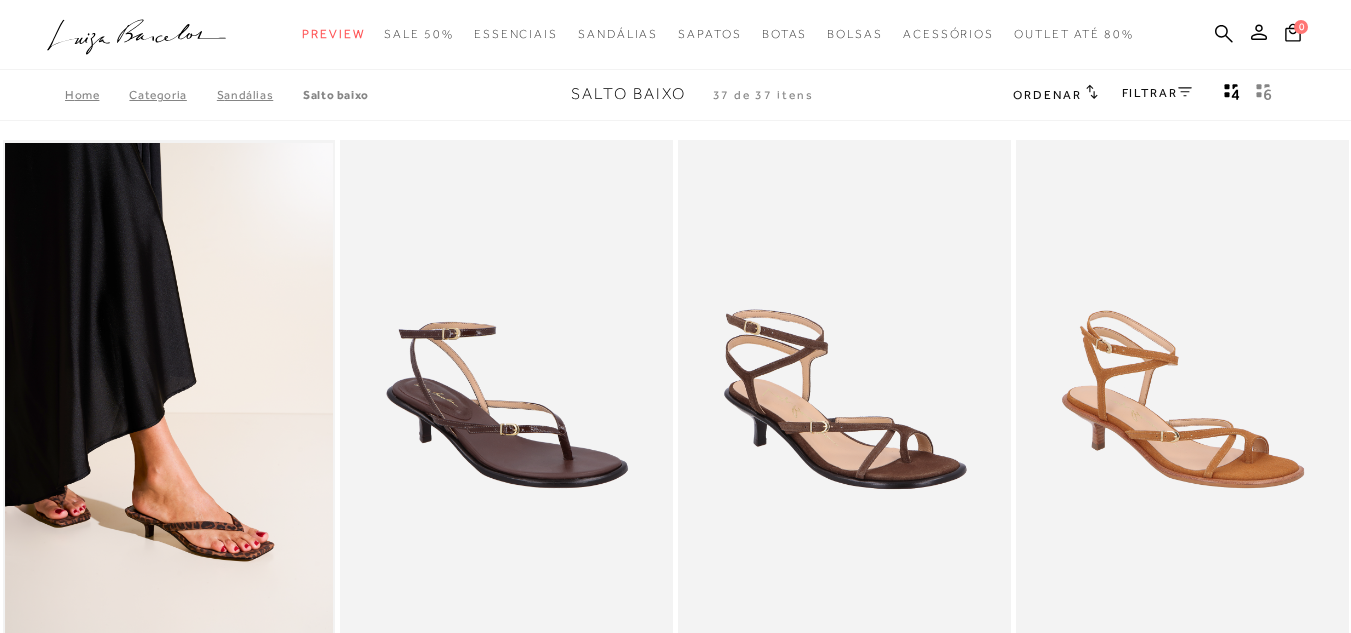 scroll, scrollTop: 735, scrollLeft: 0, axis: vertical 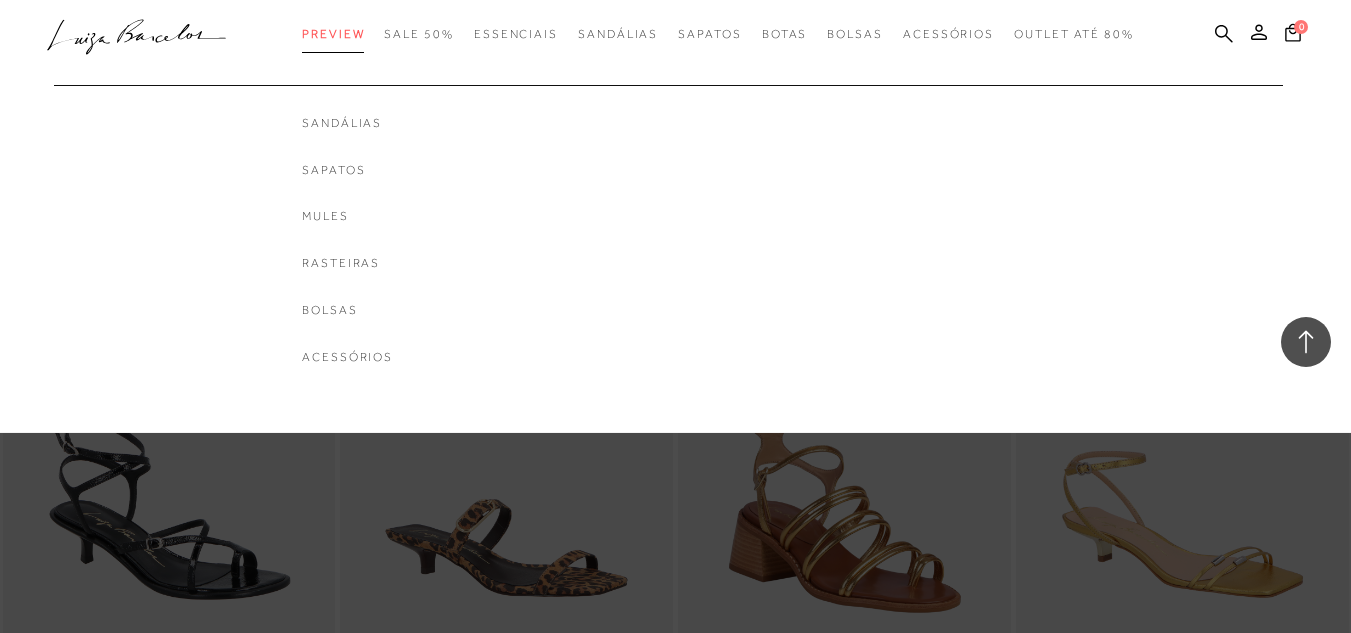 click on "Preview" at bounding box center [333, 34] 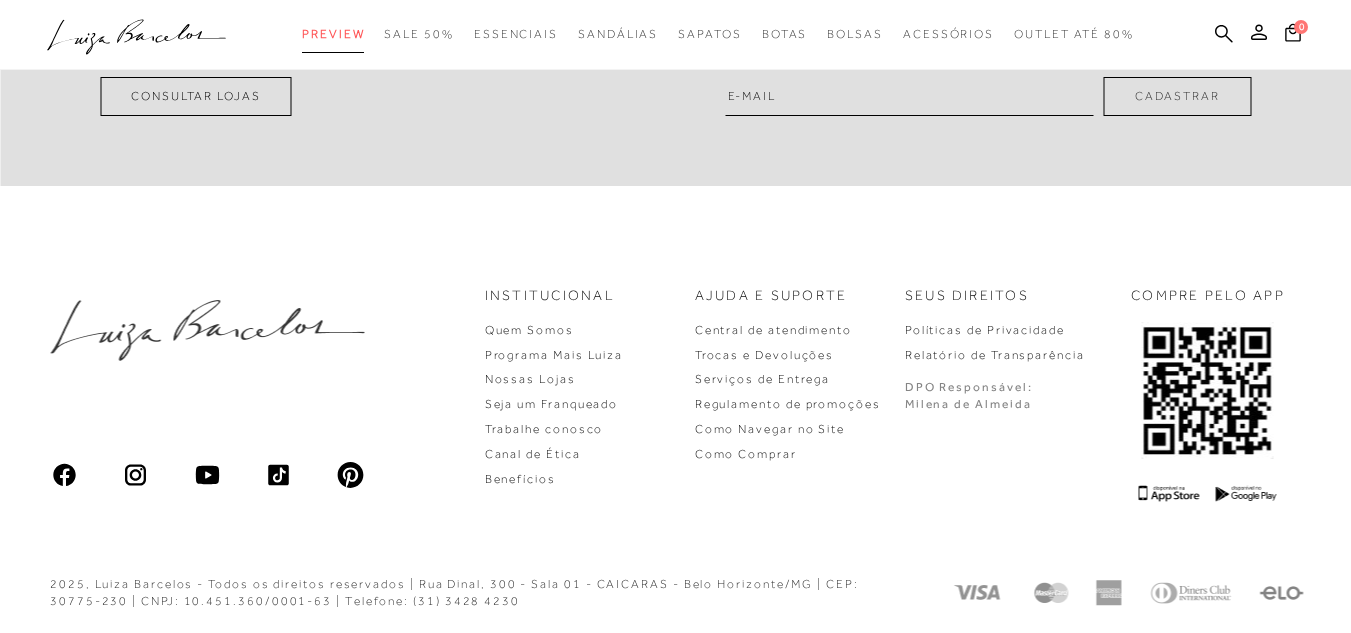 scroll, scrollTop: 0, scrollLeft: 0, axis: both 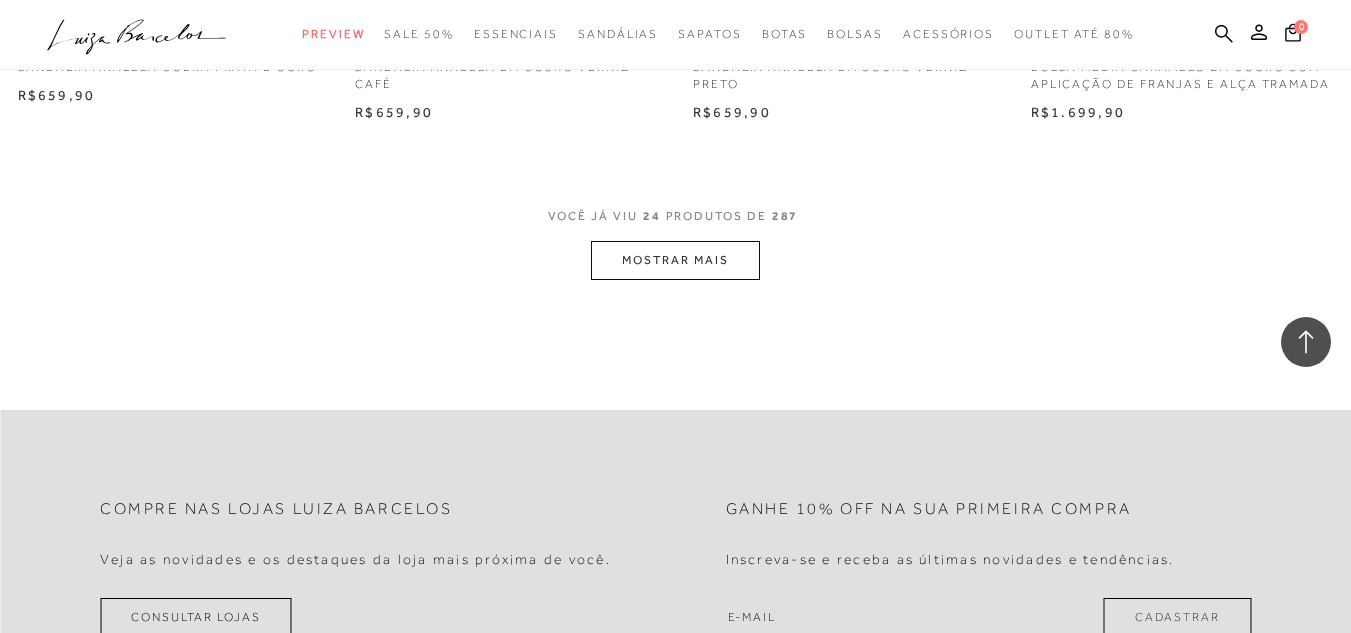 click on "MOSTRAR MAIS" at bounding box center (675, 260) 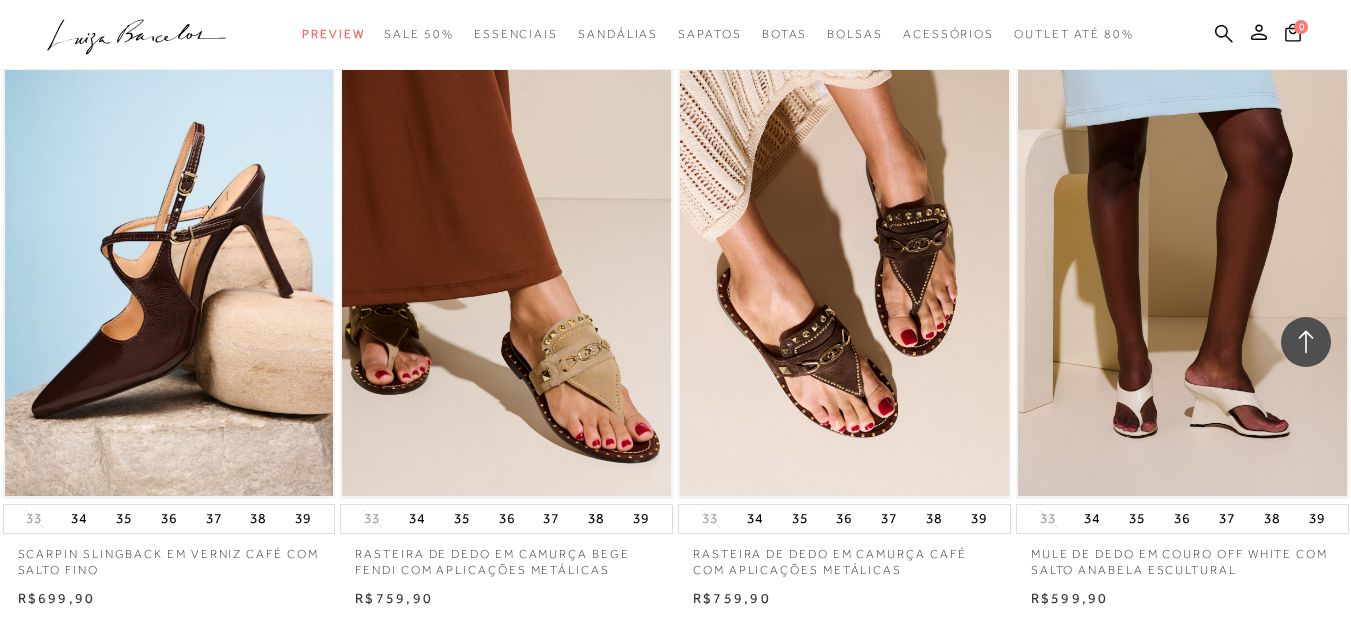 scroll, scrollTop: 7140, scrollLeft: 0, axis: vertical 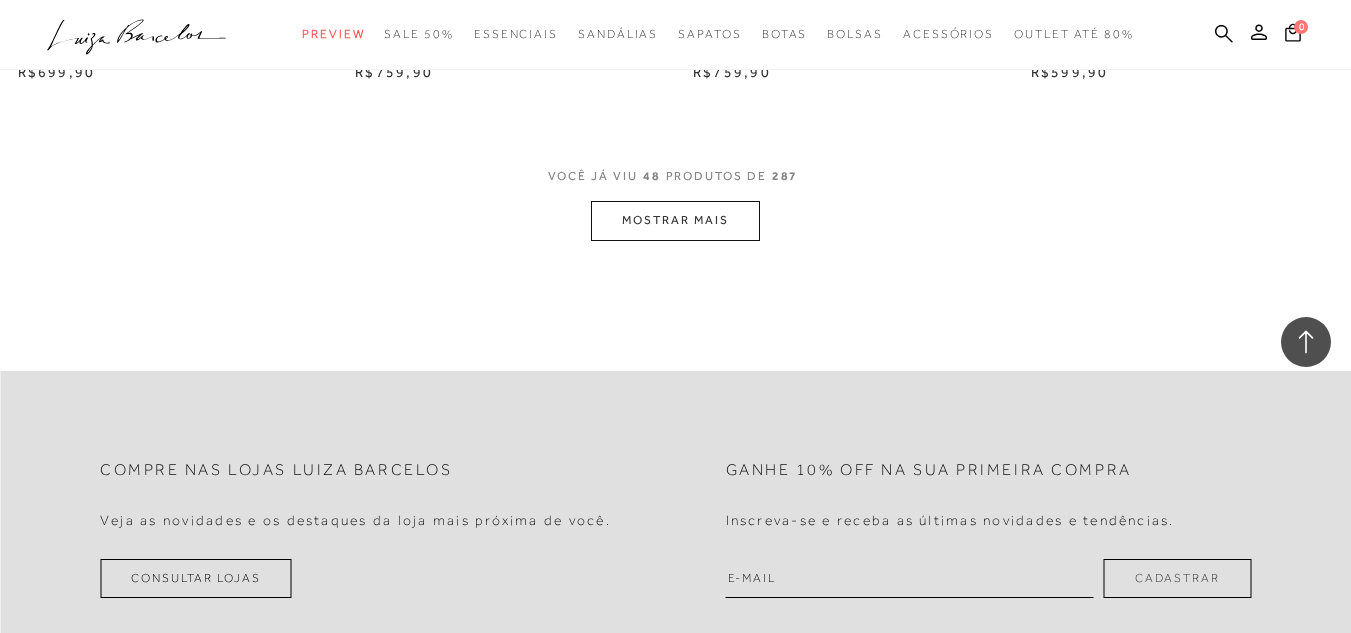click on "MOSTRAR MAIS" at bounding box center [675, 220] 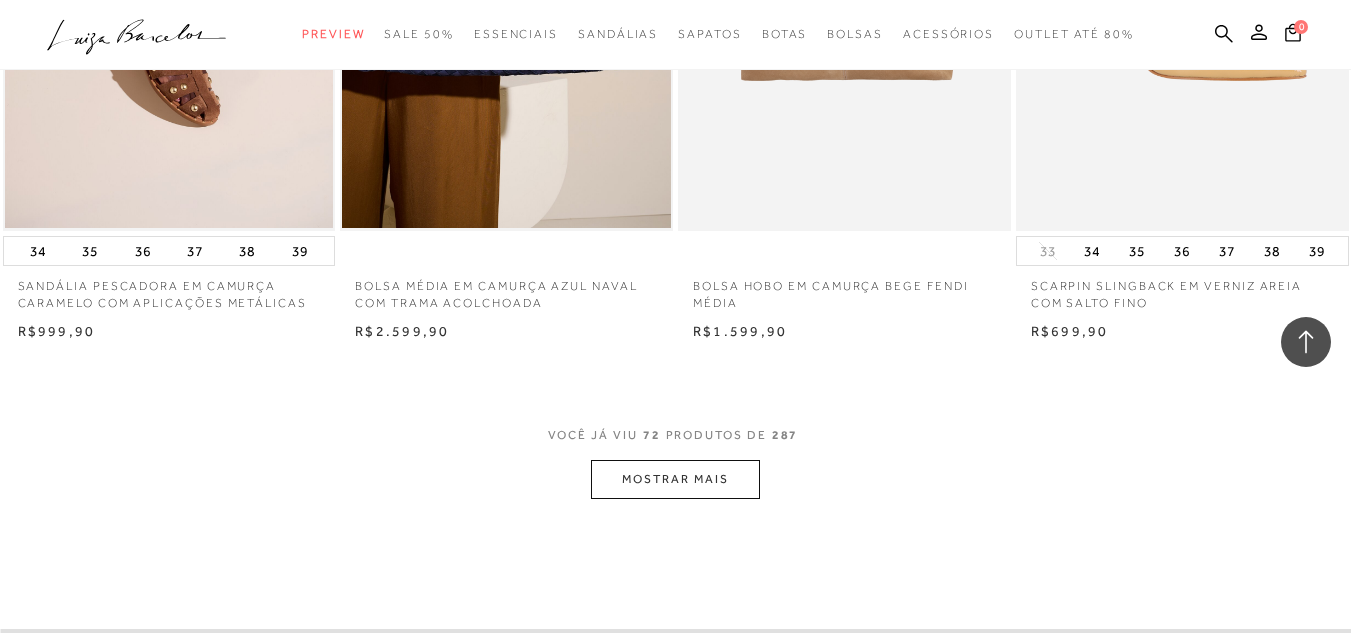 scroll, scrollTop: 11362, scrollLeft: 0, axis: vertical 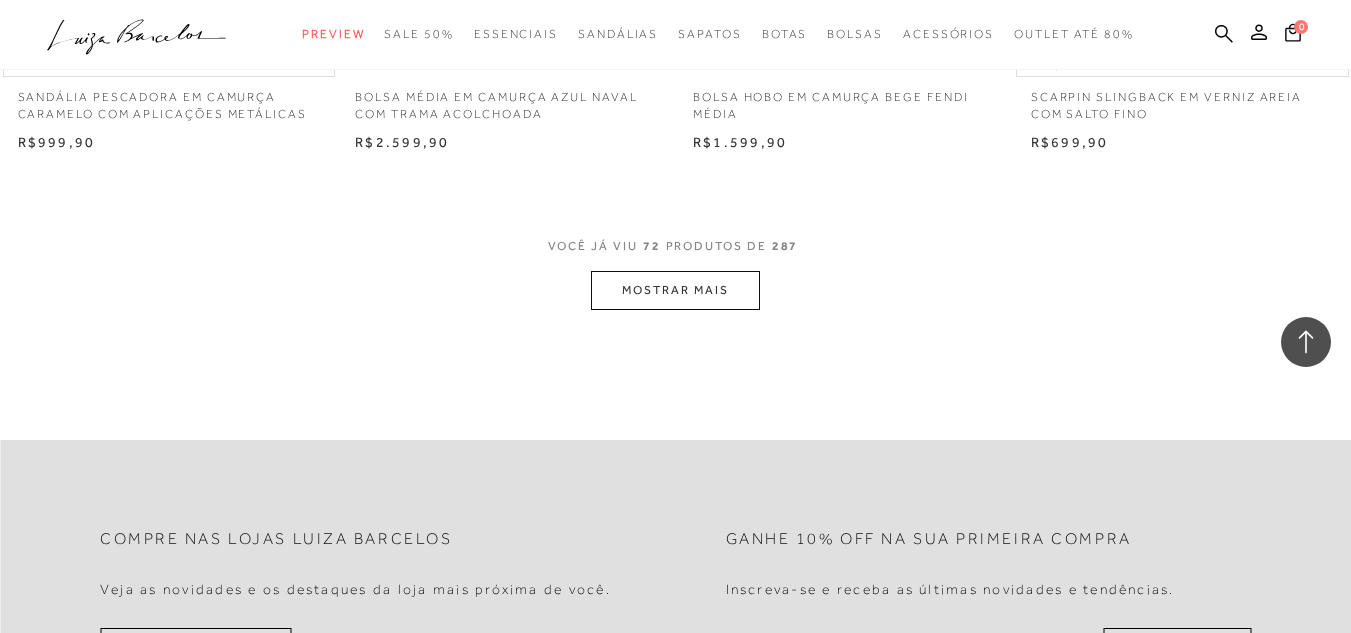 click on "MOSTRAR MAIS" at bounding box center [675, 290] 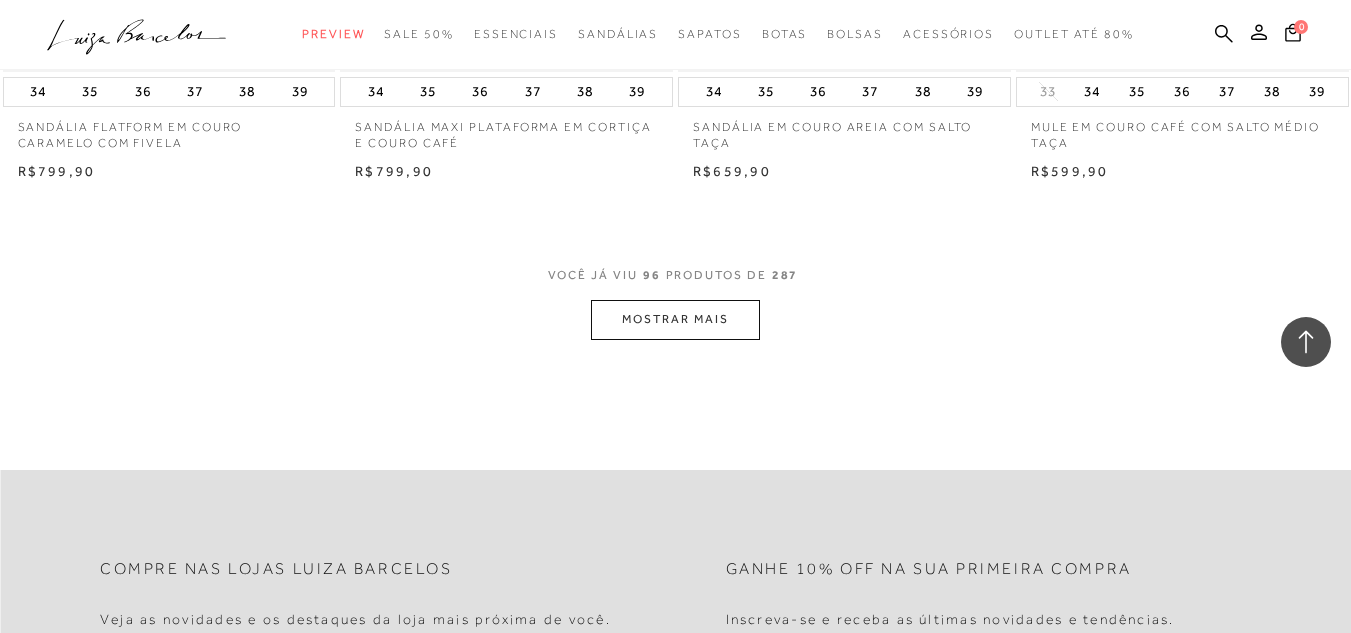 scroll, scrollTop: 15087, scrollLeft: 0, axis: vertical 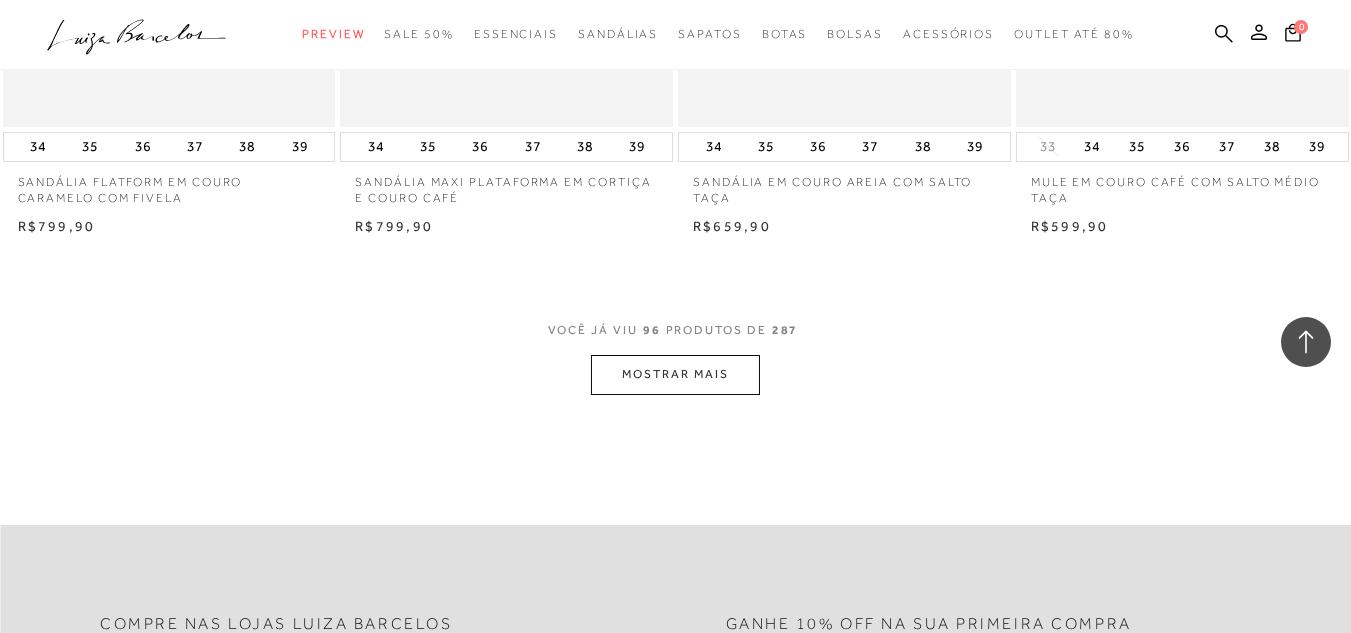 click on "MOSTRAR MAIS" at bounding box center (675, 374) 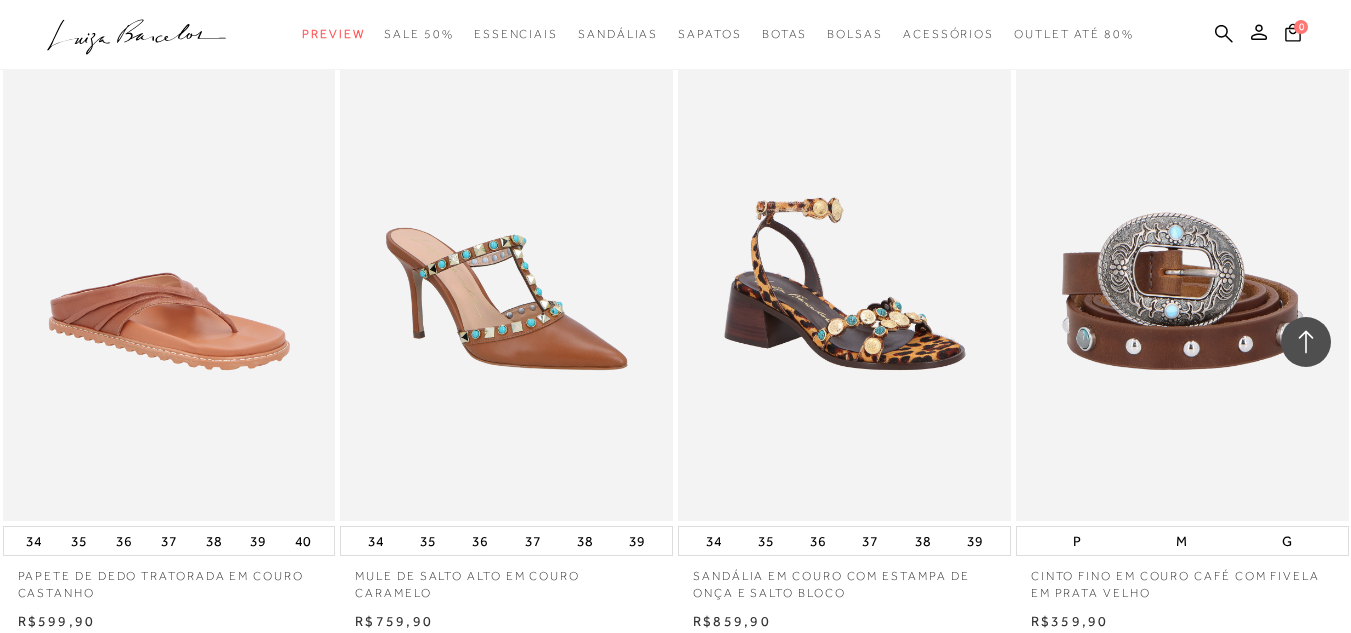 scroll, scrollTop: 17890, scrollLeft: 0, axis: vertical 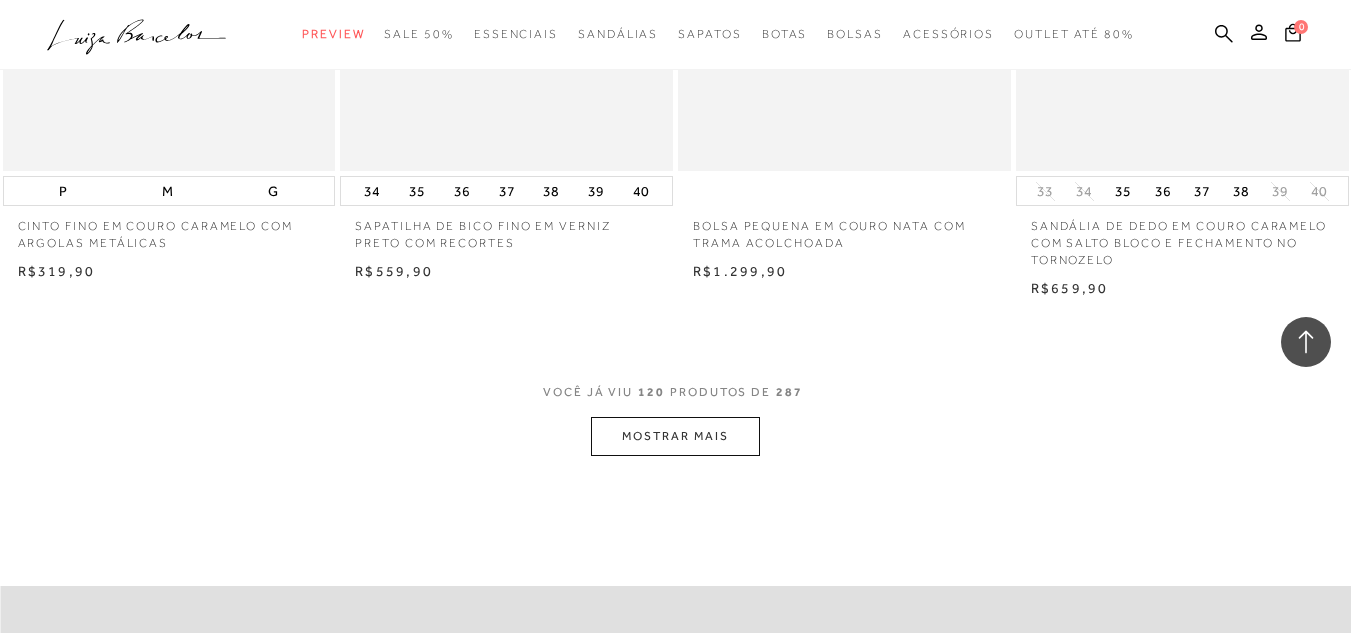 click on "MOSTRAR MAIS" at bounding box center (675, 436) 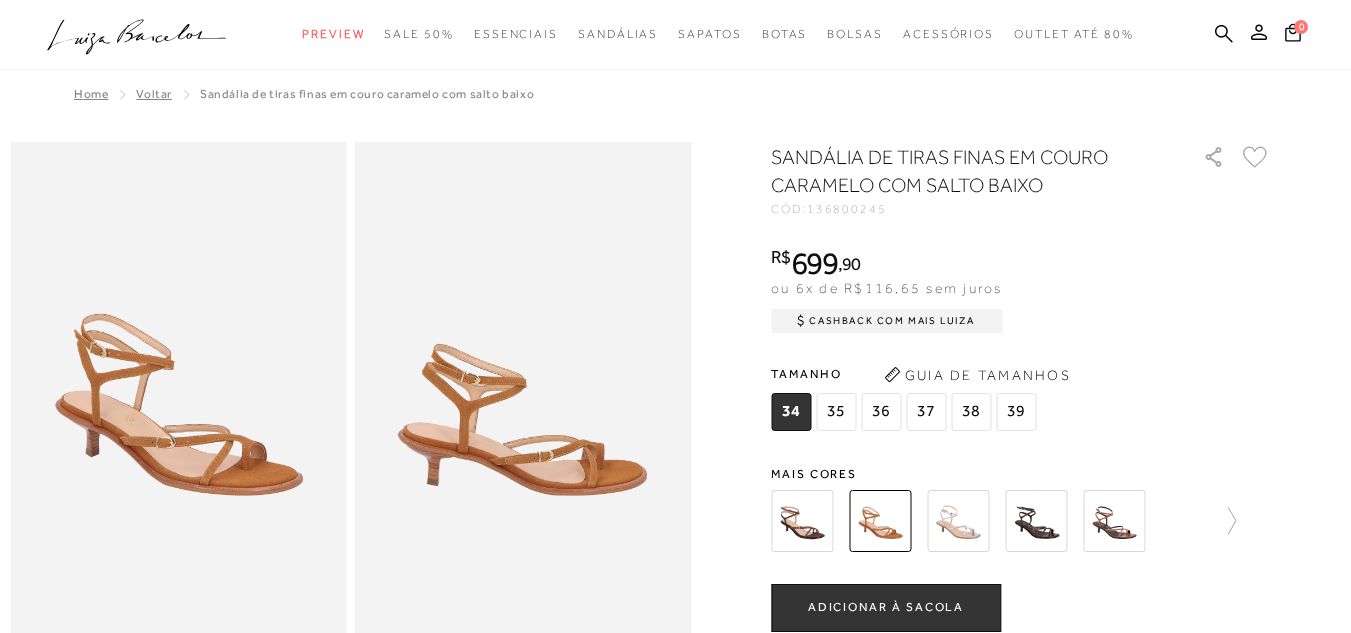 scroll, scrollTop: 0, scrollLeft: 0, axis: both 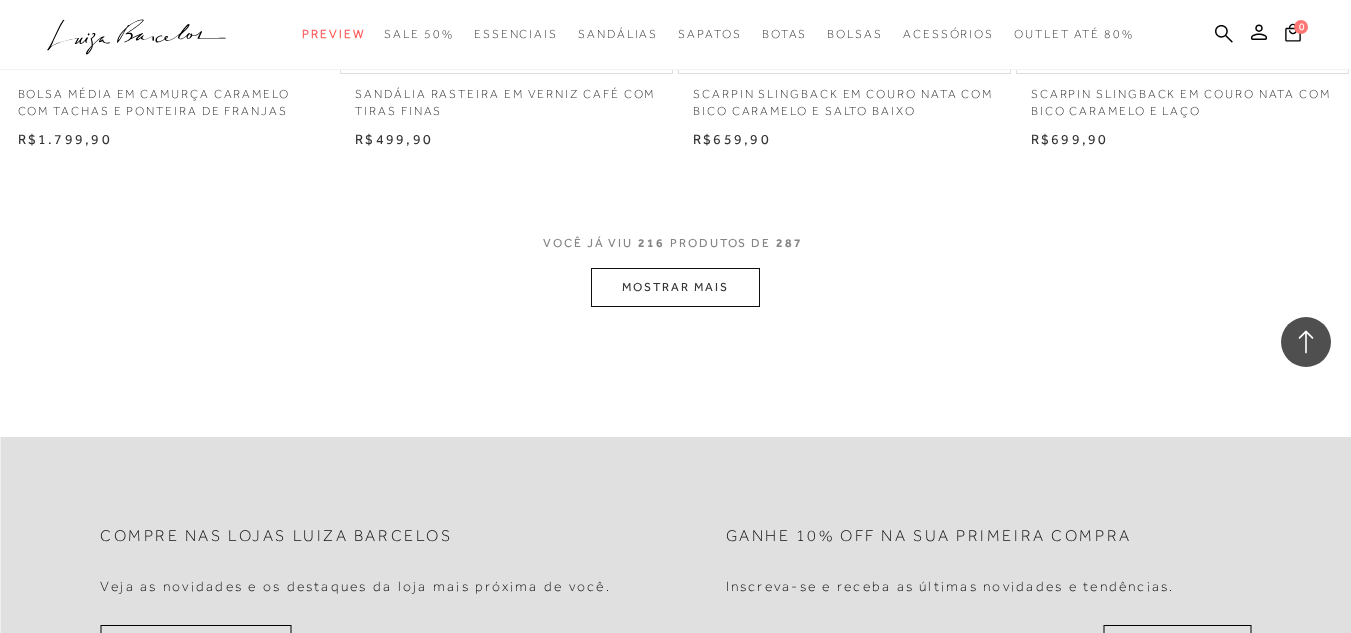 click on "MOSTRAR MAIS" at bounding box center (675, 287) 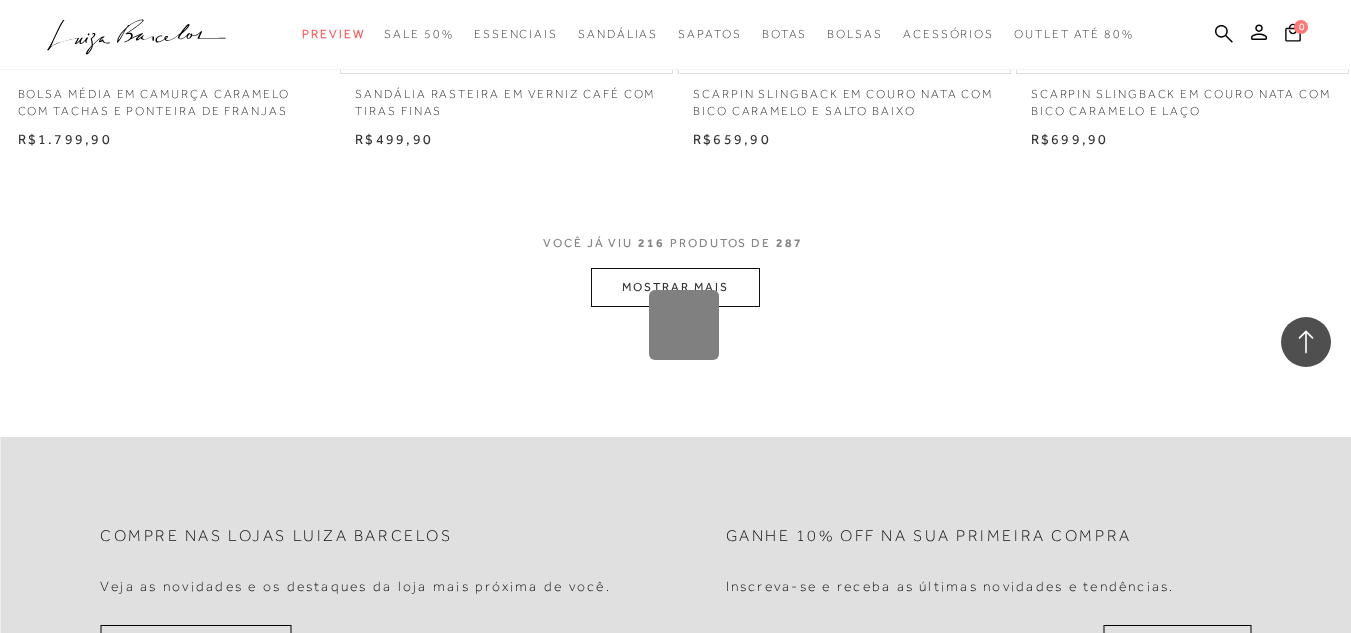 scroll, scrollTop: 34243, scrollLeft: 0, axis: vertical 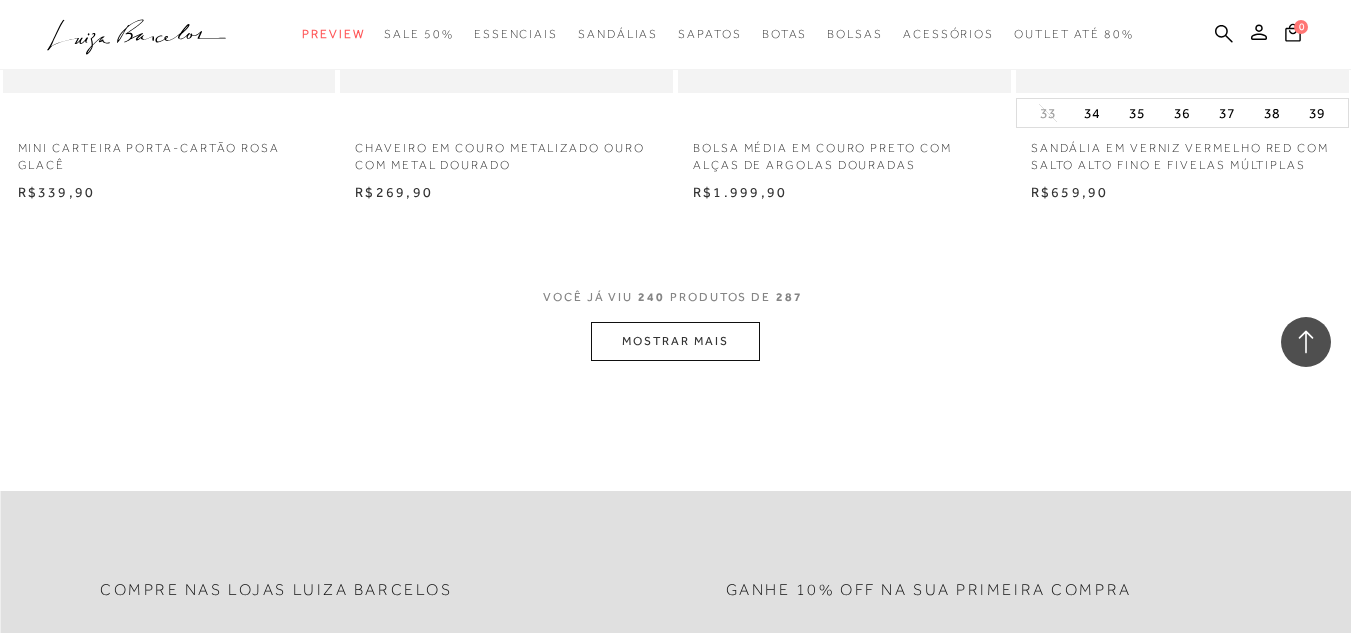 click on "MOSTRAR MAIS" at bounding box center (675, 341) 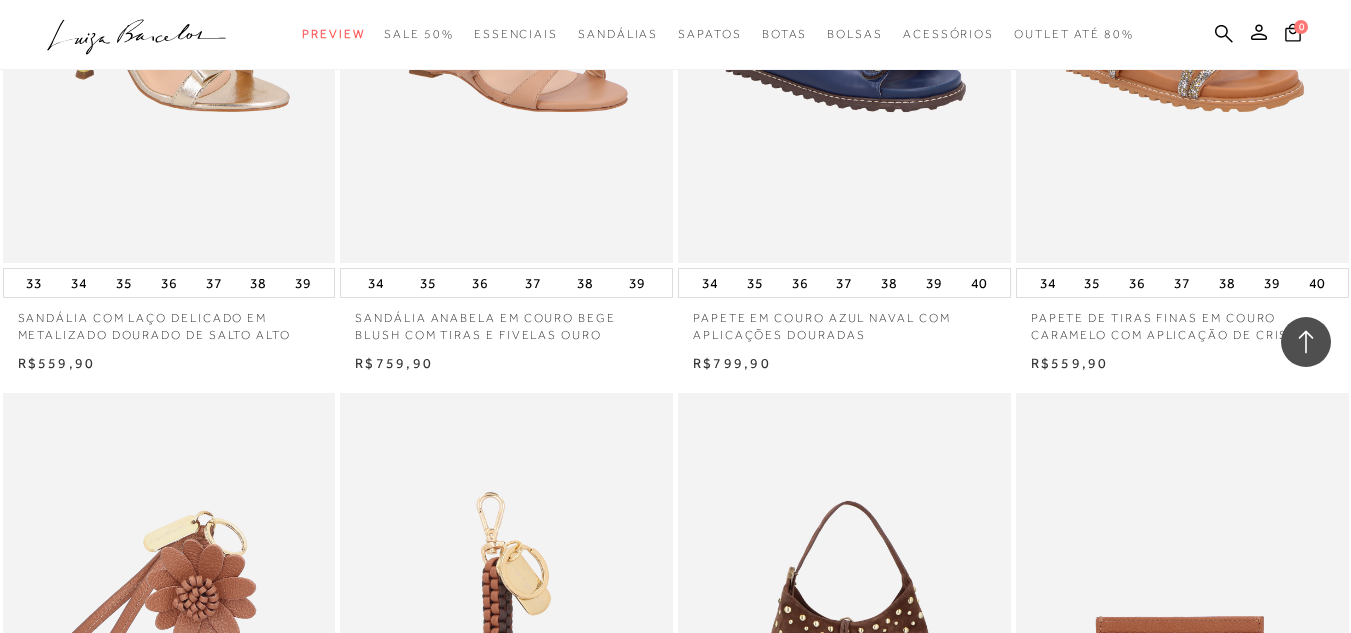 scroll, scrollTop: 41688, scrollLeft: 0, axis: vertical 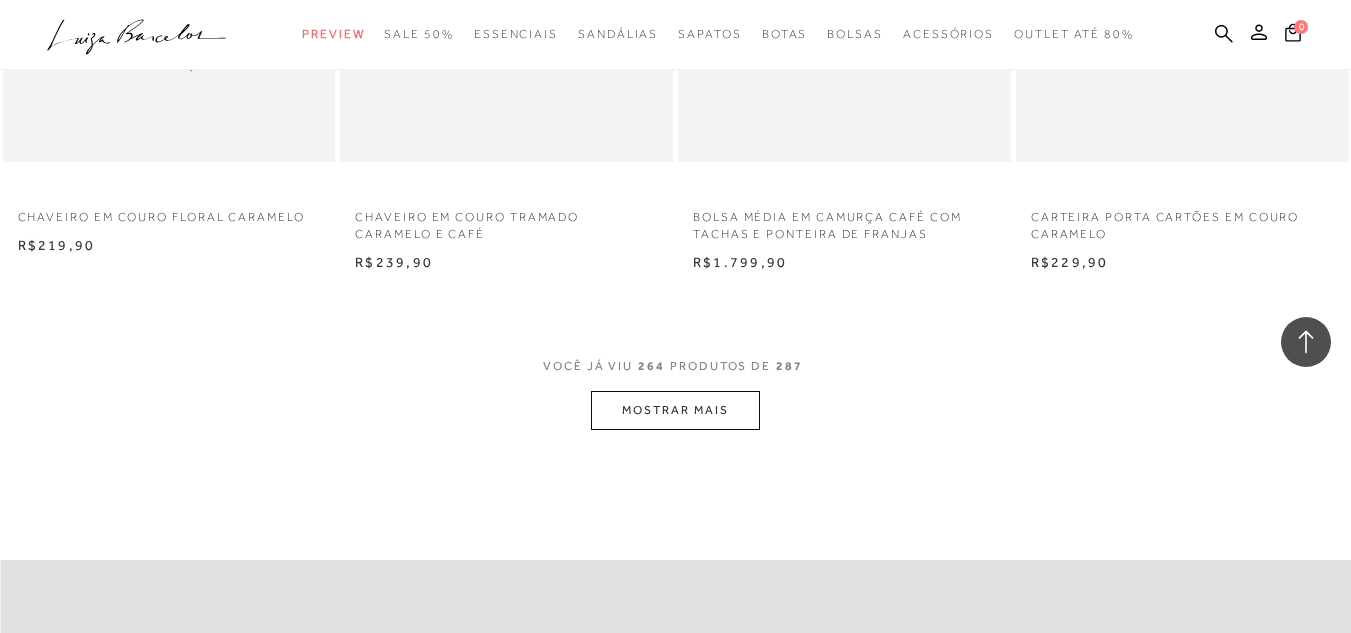 click on "MOSTRAR MAIS" at bounding box center (675, 410) 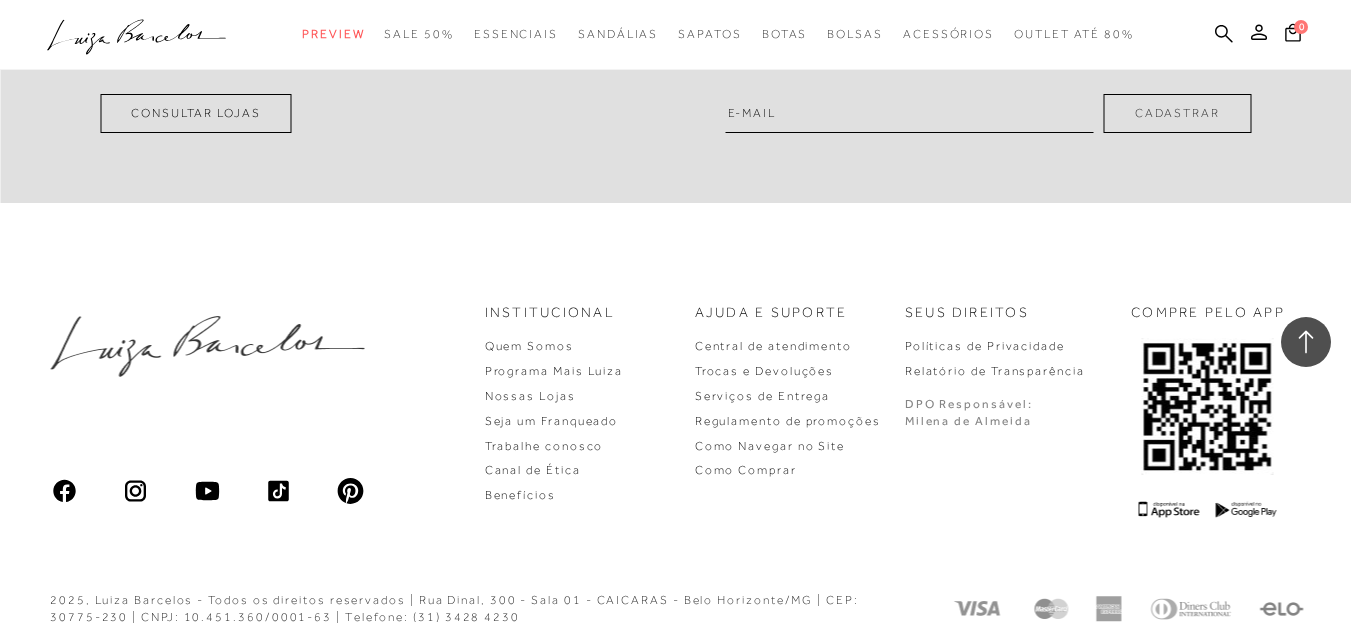 scroll, scrollTop: 10656, scrollLeft: 0, axis: vertical 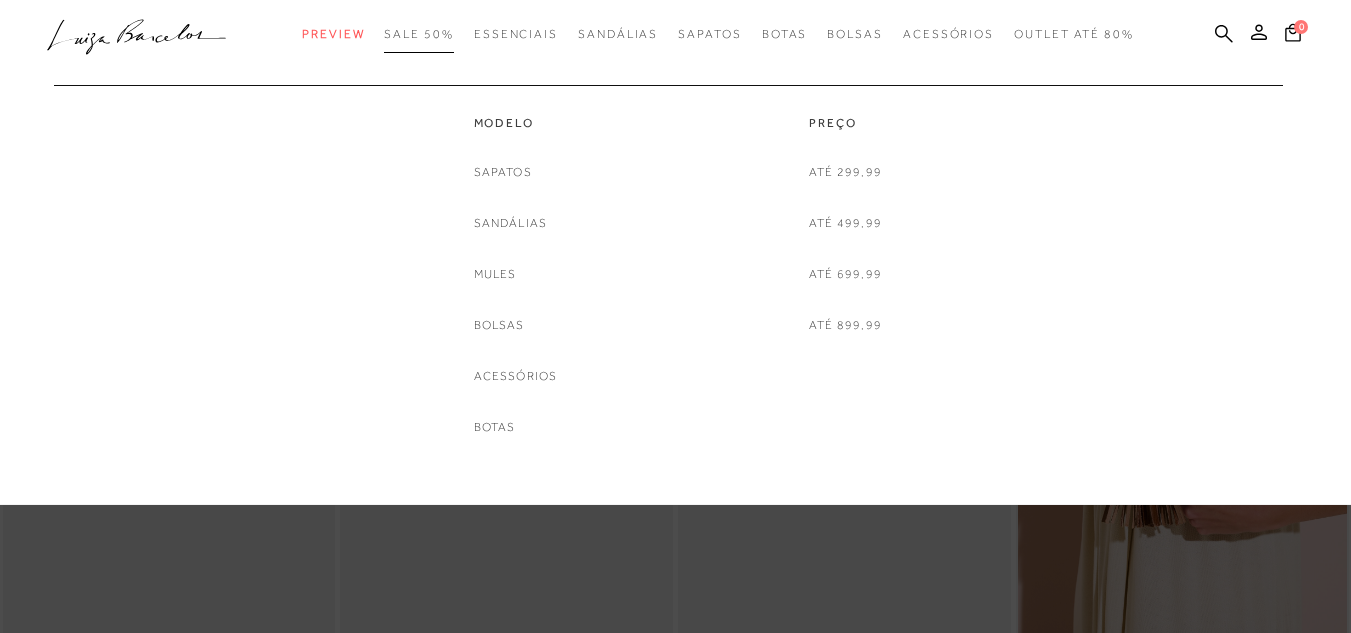click on "SALE 50%" at bounding box center (418, 34) 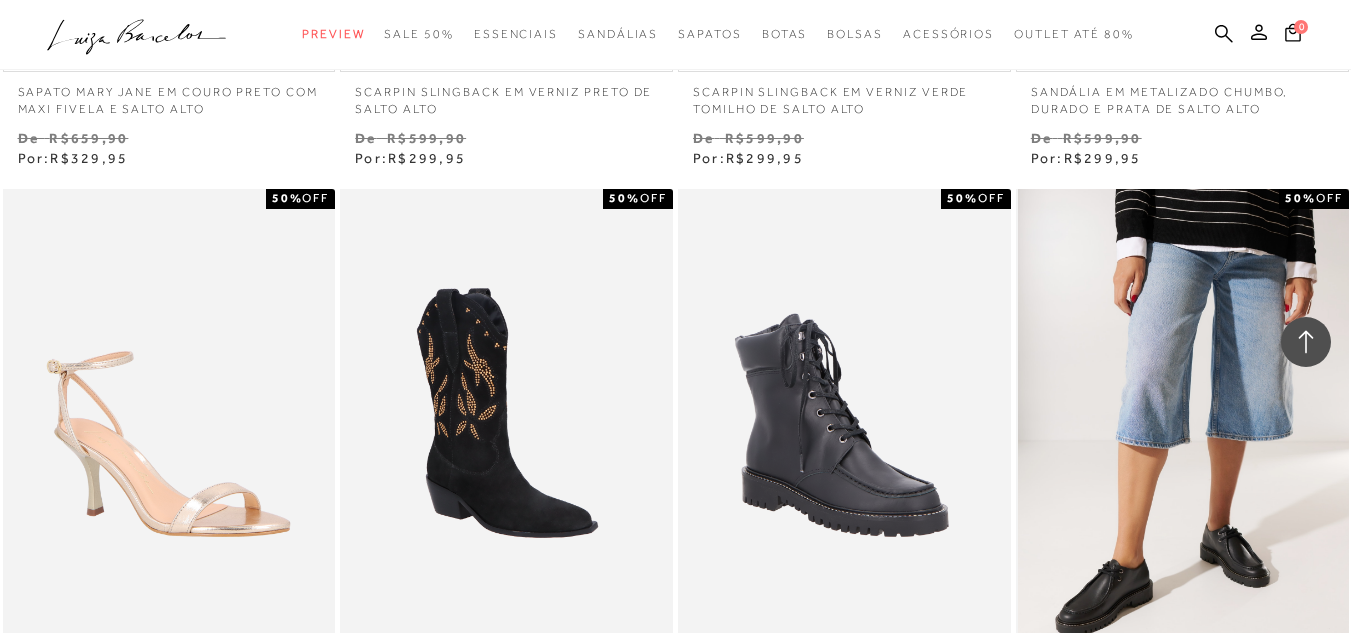 scroll, scrollTop: 3245, scrollLeft: 0, axis: vertical 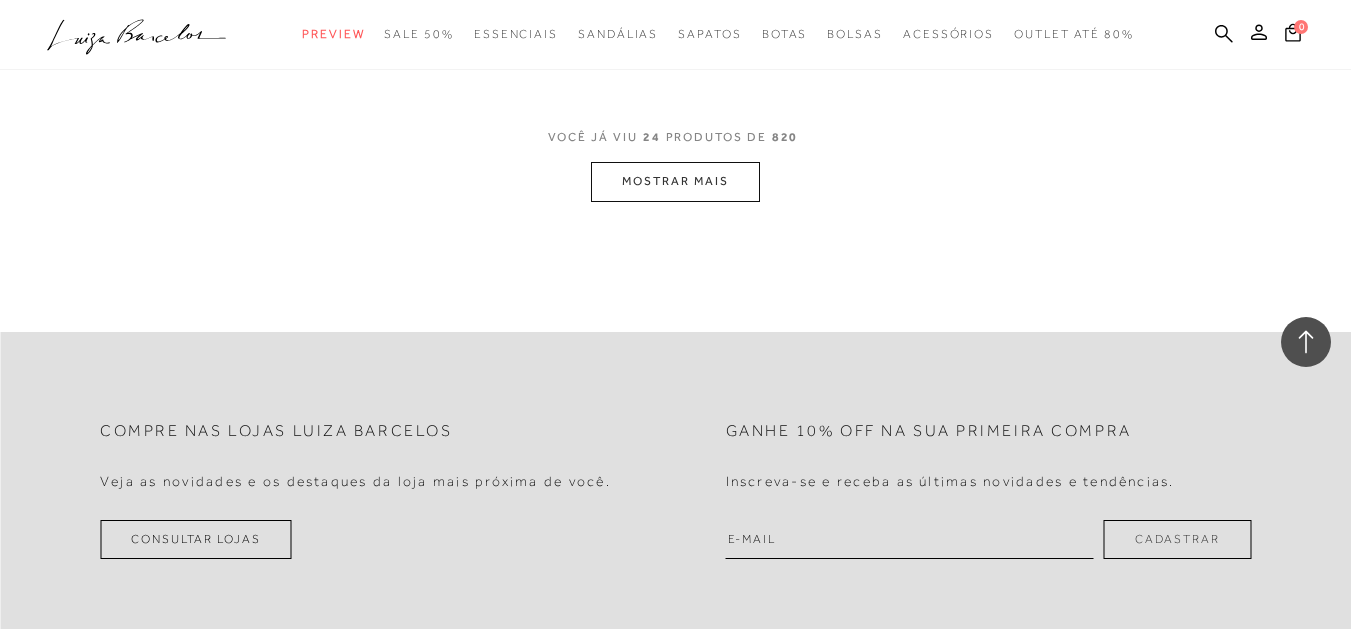 click on "MOSTRAR MAIS" at bounding box center (675, 181) 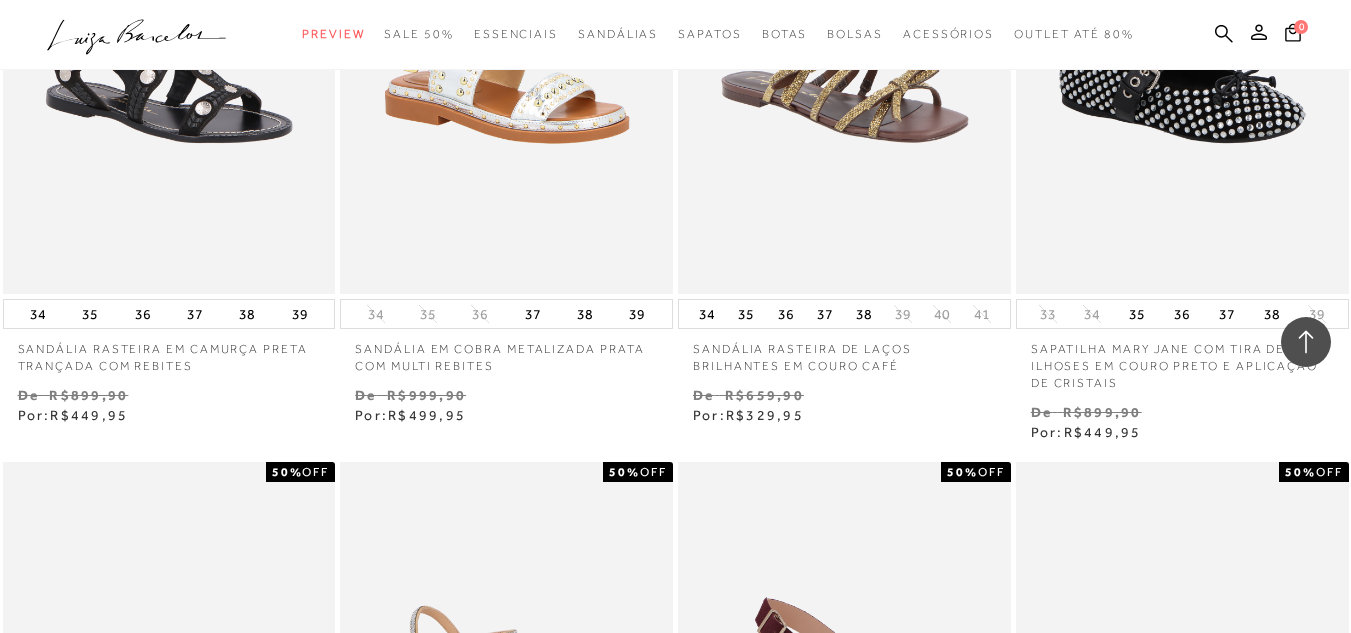 scroll, scrollTop: 6928, scrollLeft: 0, axis: vertical 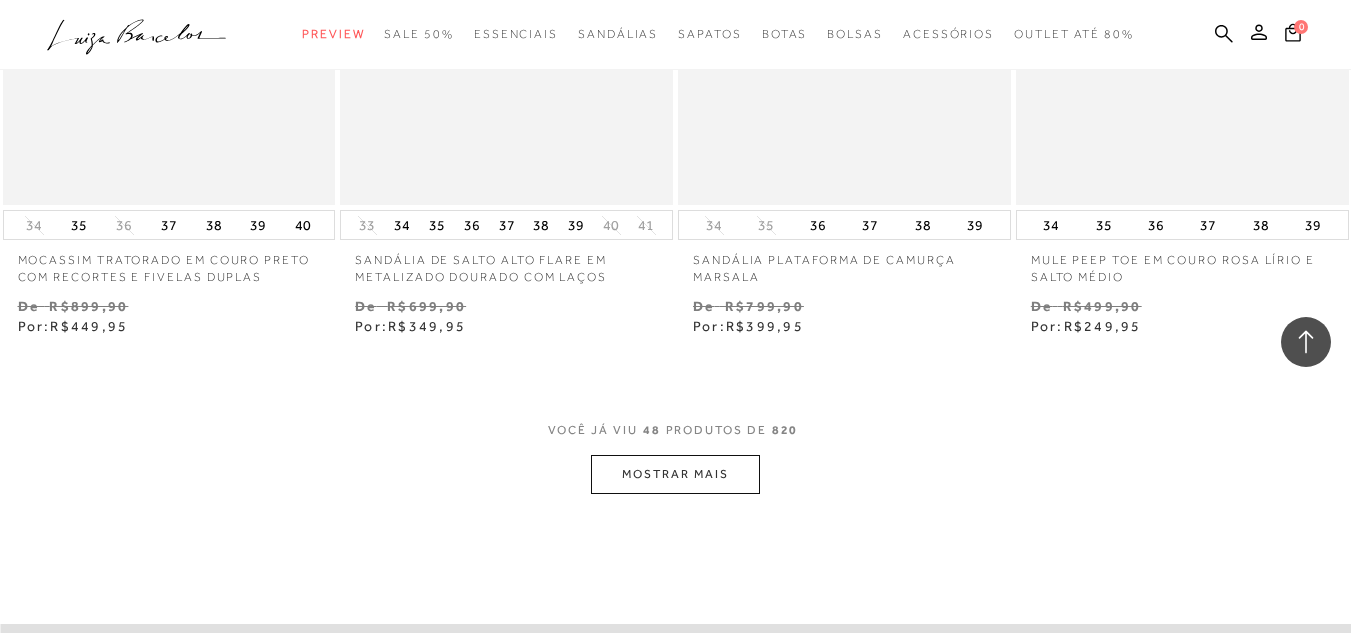 click on "MOSTRAR MAIS" at bounding box center [675, 474] 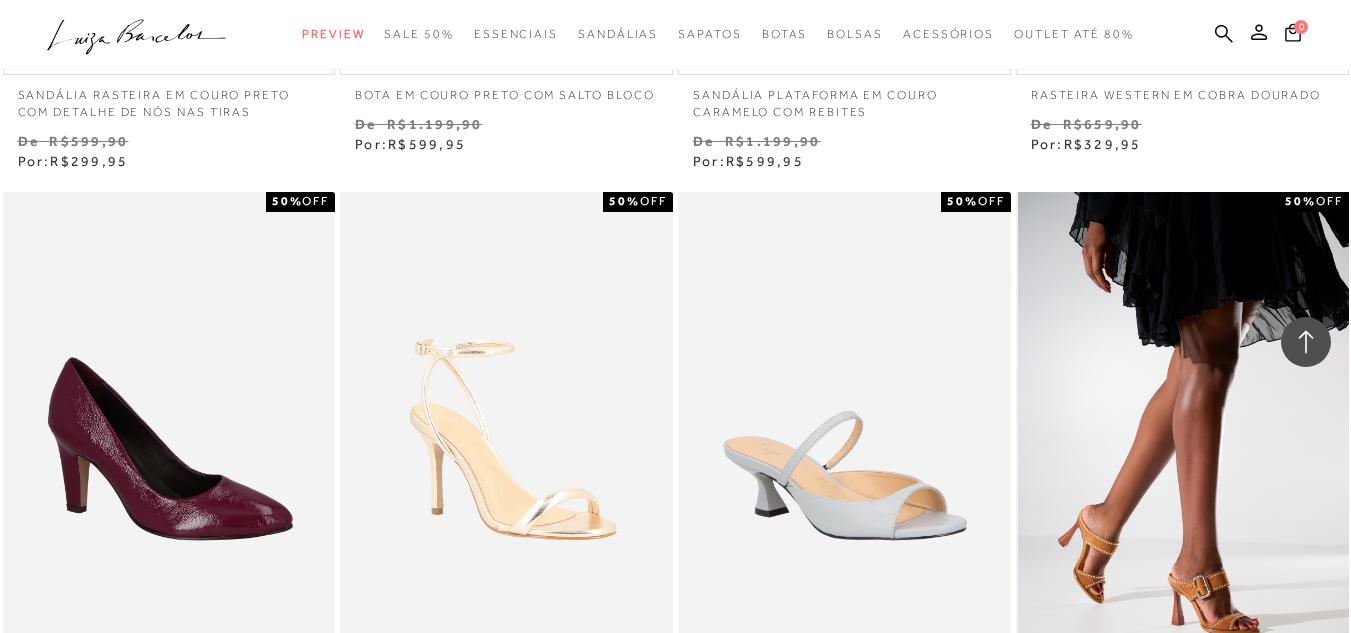 scroll, scrollTop: 11126, scrollLeft: 0, axis: vertical 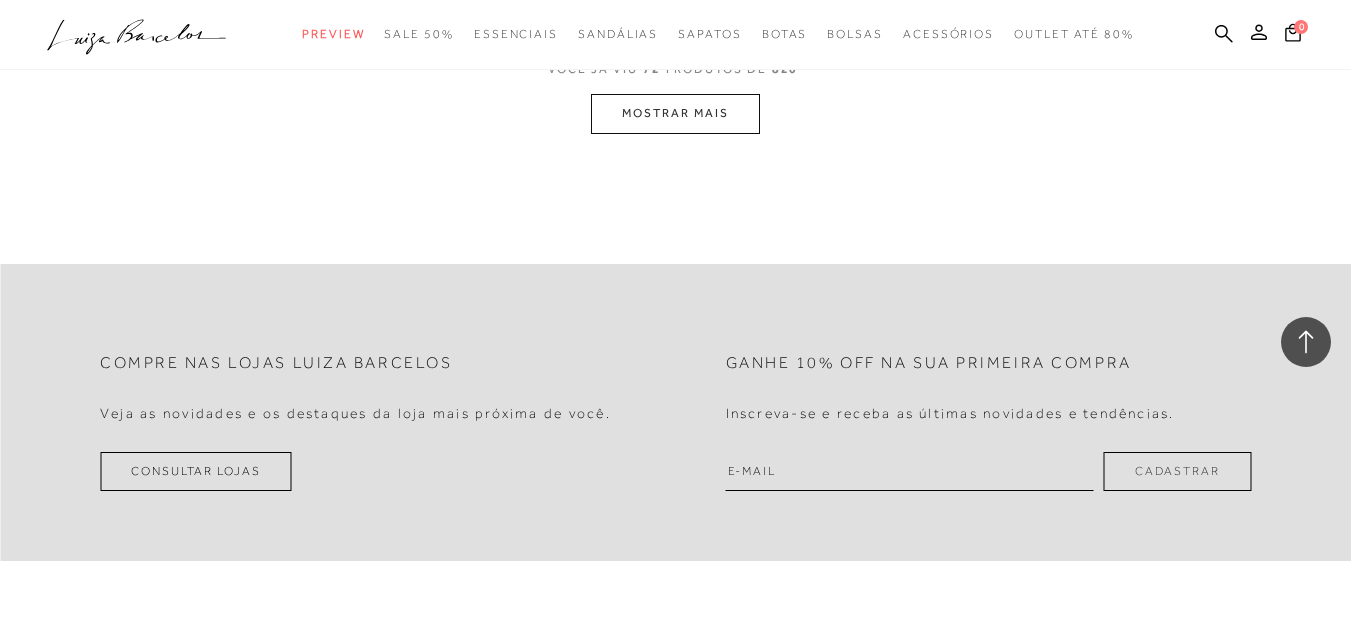 click on "MOSTRAR MAIS" at bounding box center (675, 113) 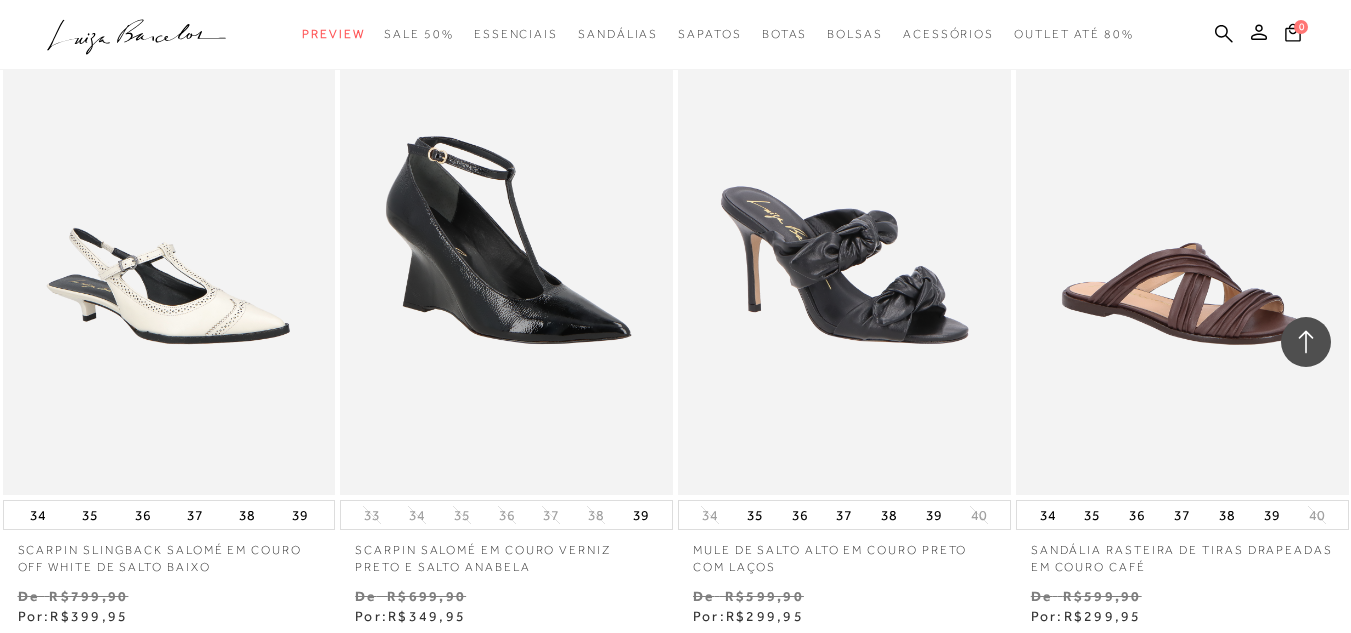 scroll, scrollTop: 15869, scrollLeft: 0, axis: vertical 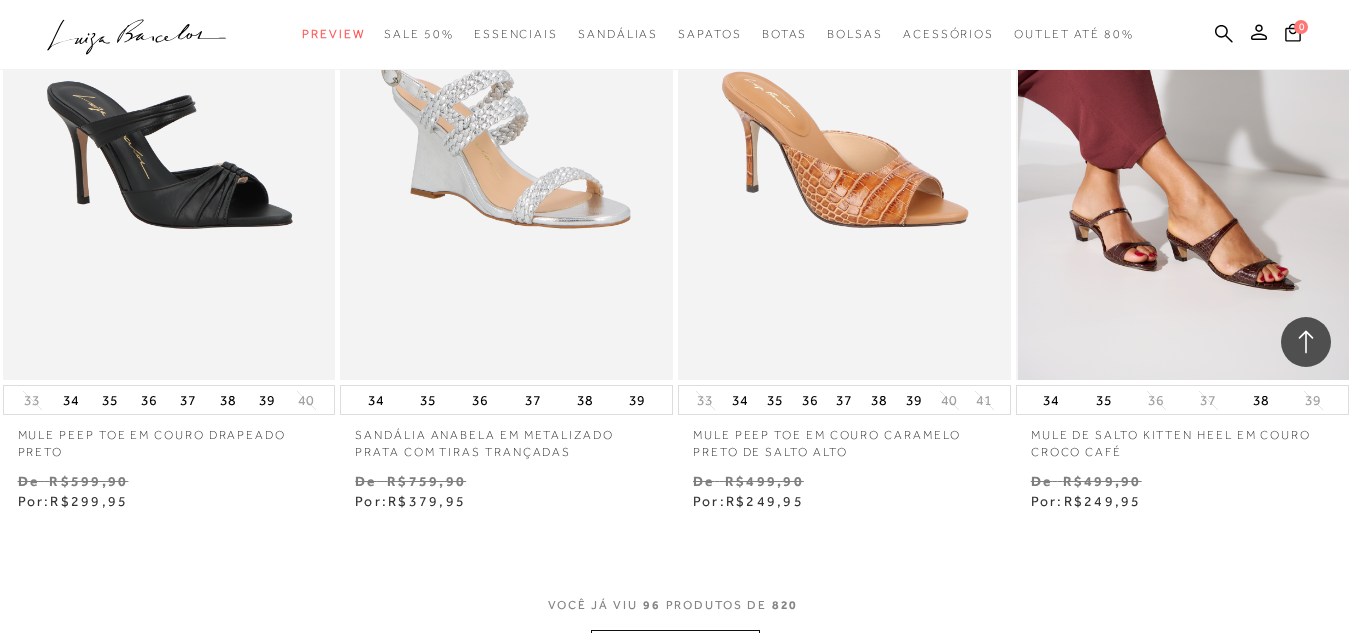 click at bounding box center [1183, 130] 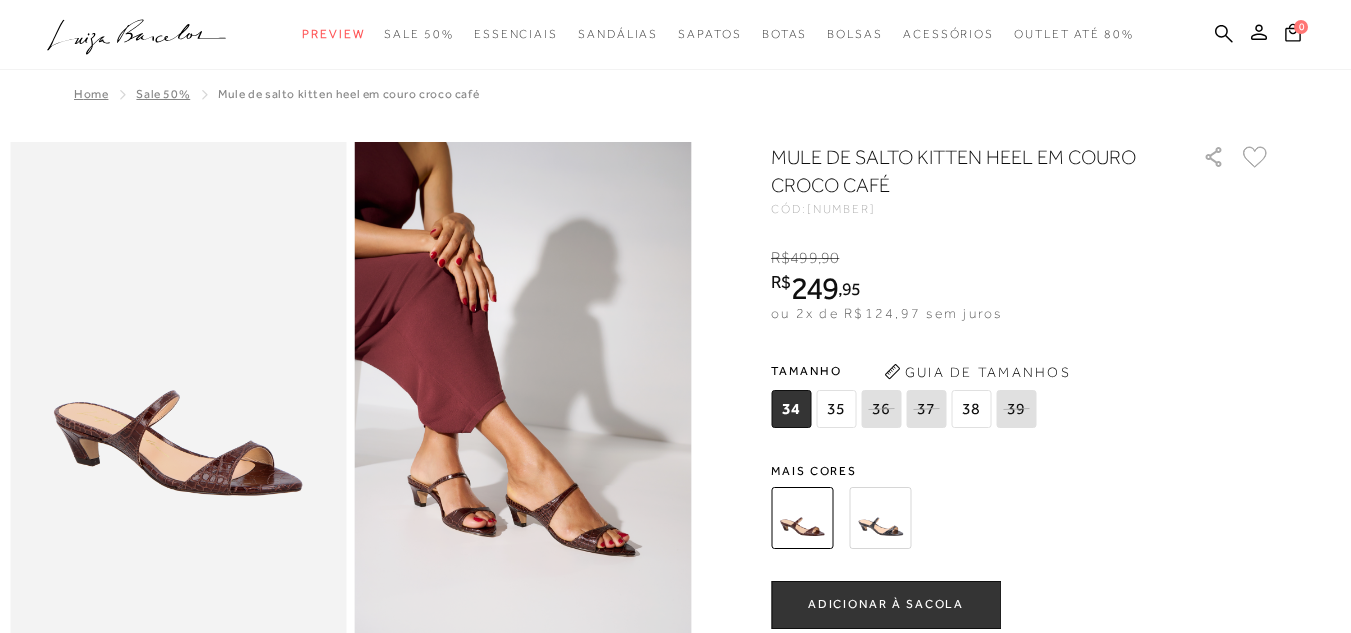 scroll, scrollTop: 0, scrollLeft: 0, axis: both 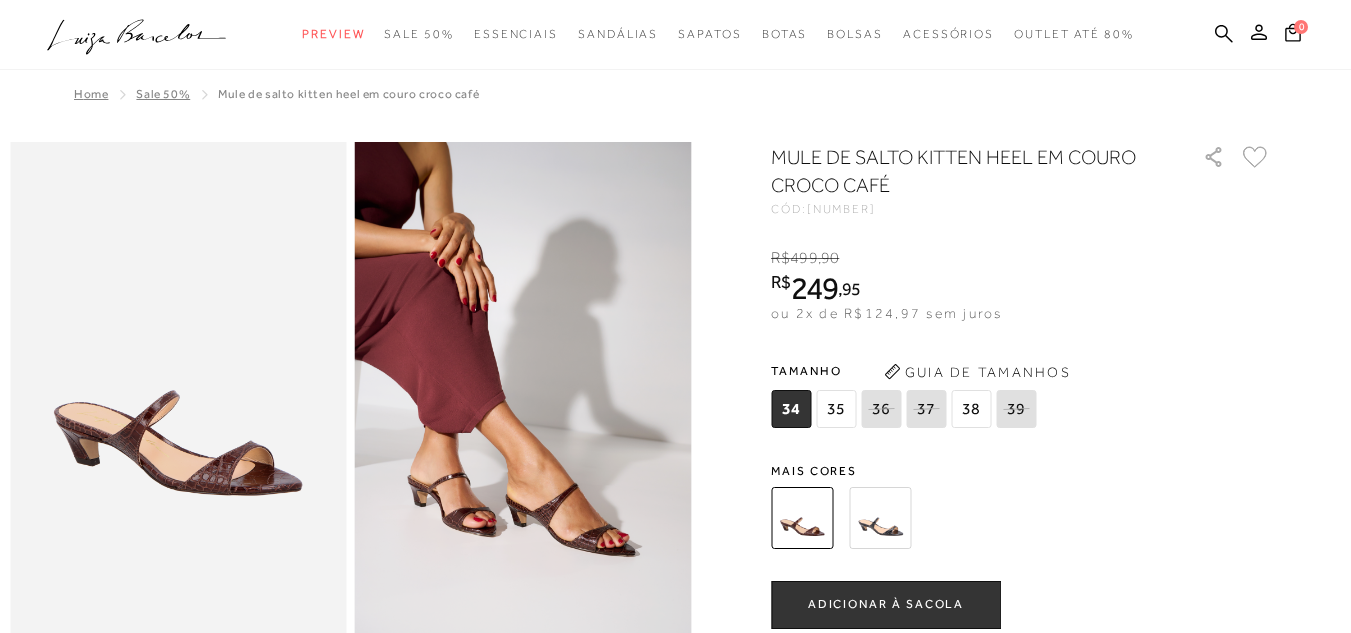 click at bounding box center (880, 518) 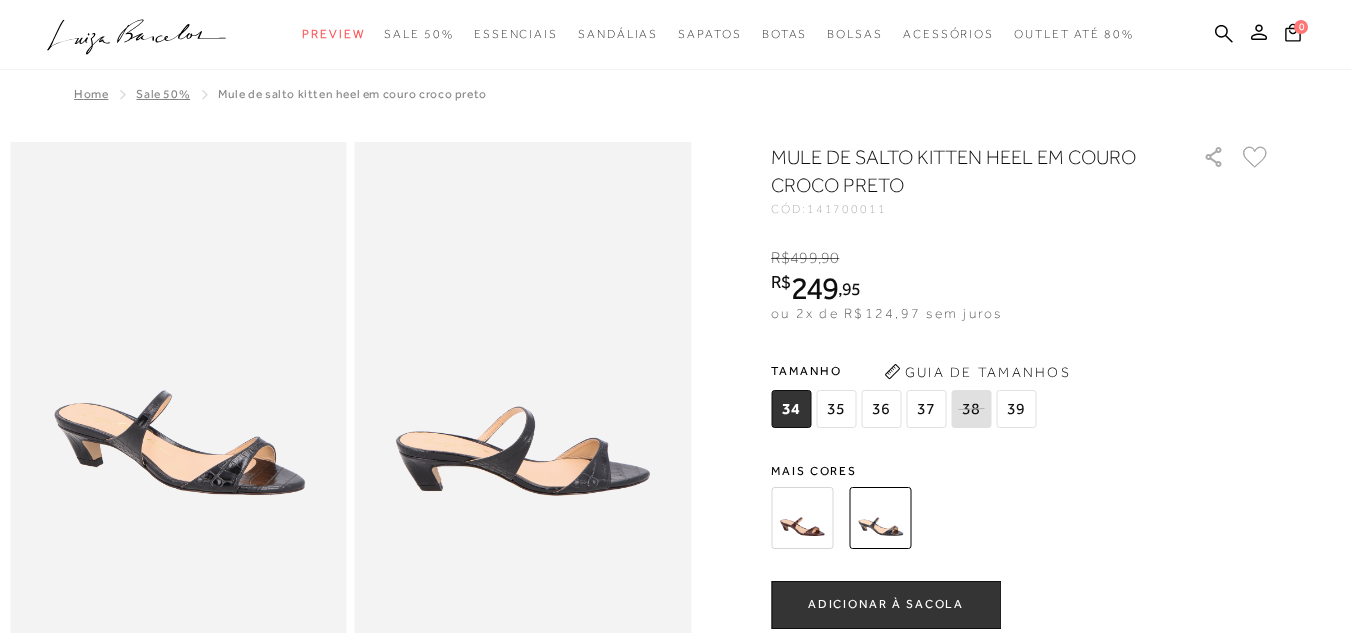scroll, scrollTop: 0, scrollLeft: 0, axis: both 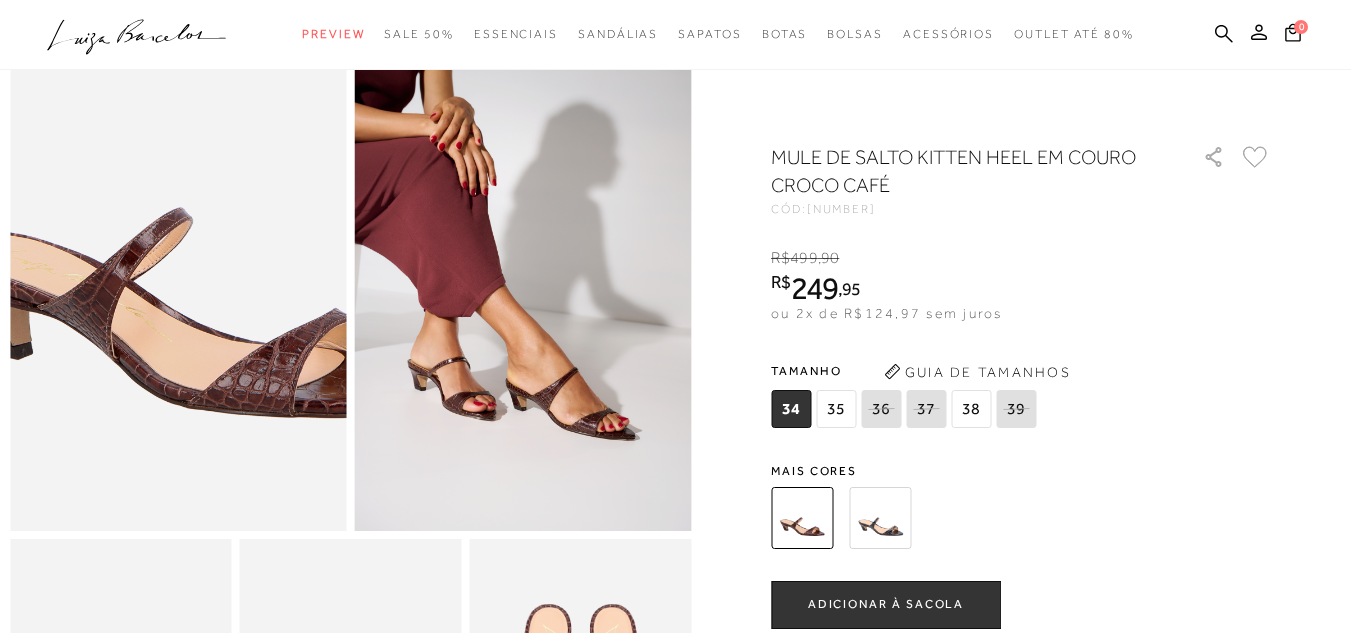 click at bounding box center [189, 216] 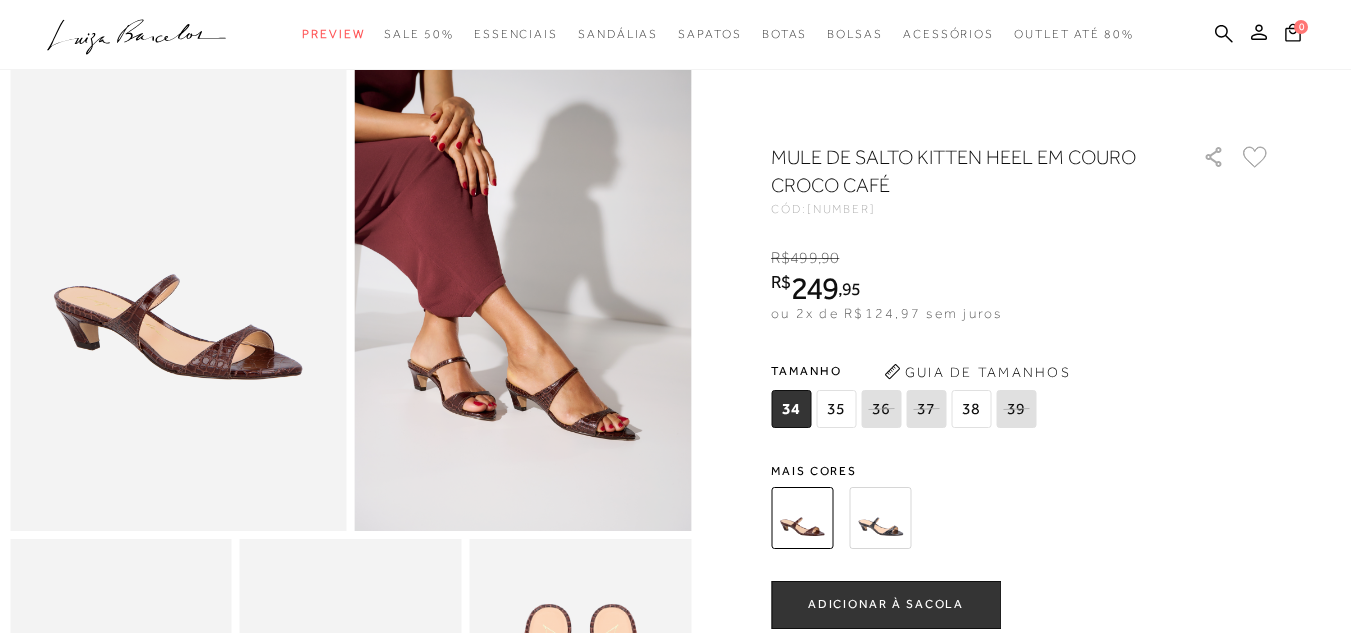 click at bounding box center [523, 278] 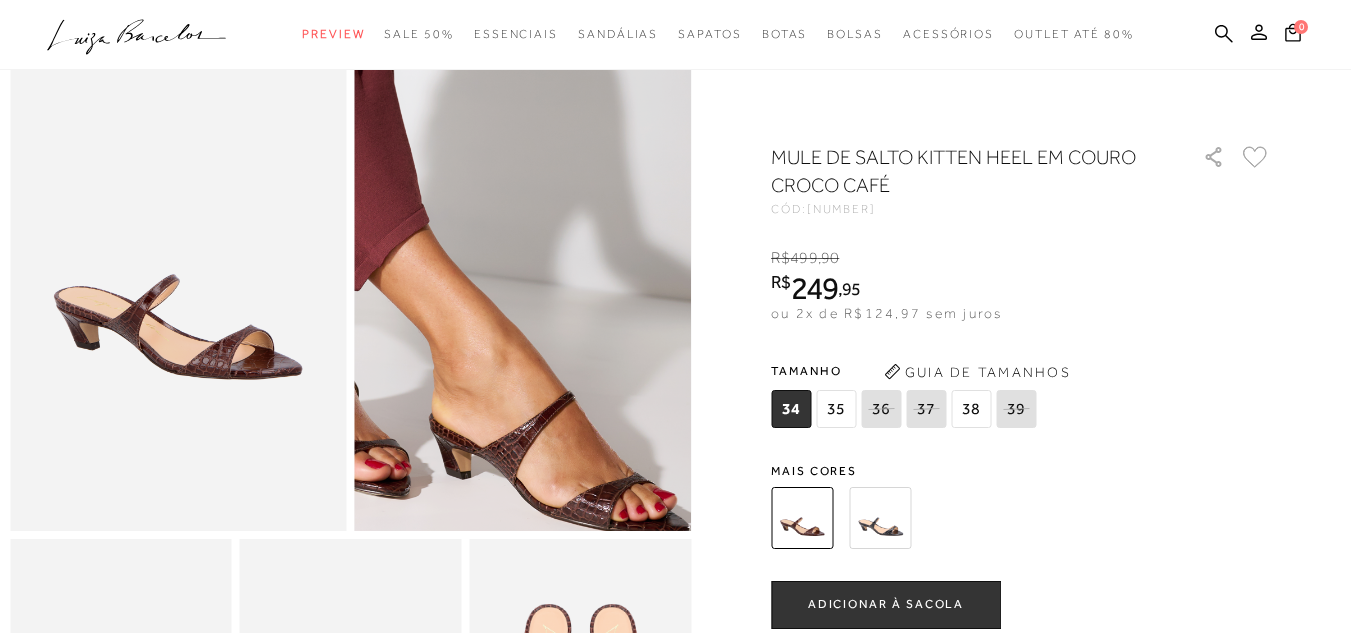 click at bounding box center (463, 214) 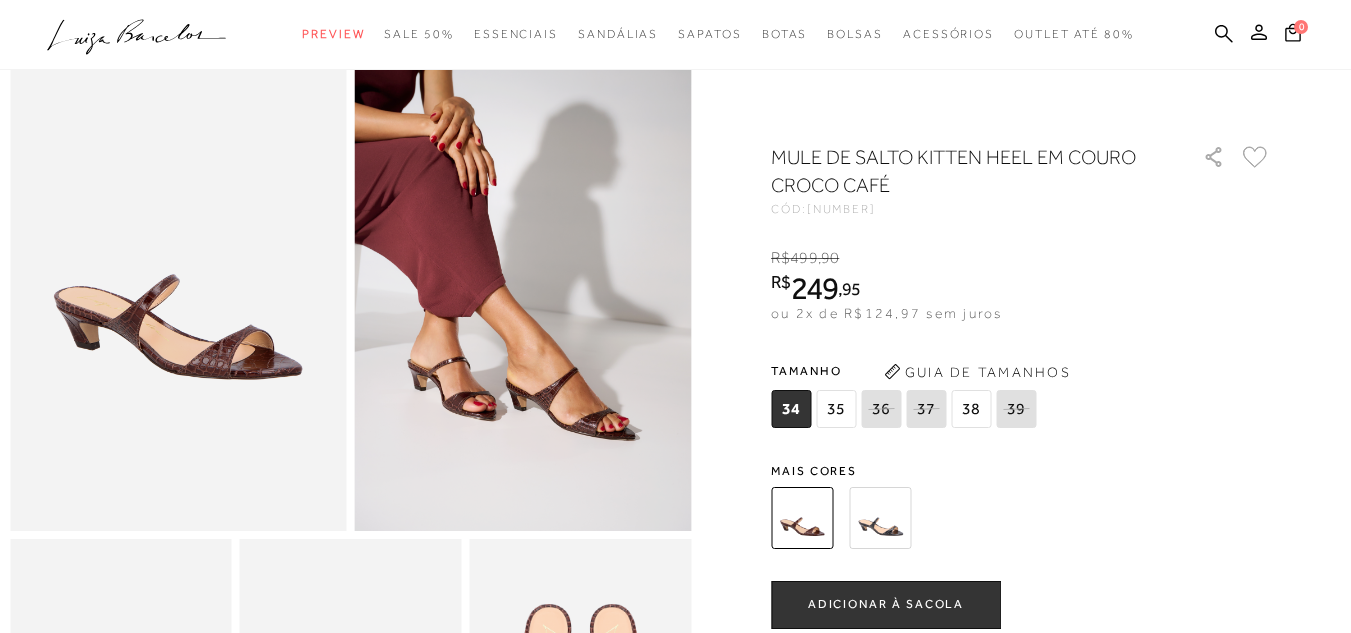 click at bounding box center (178, 278) 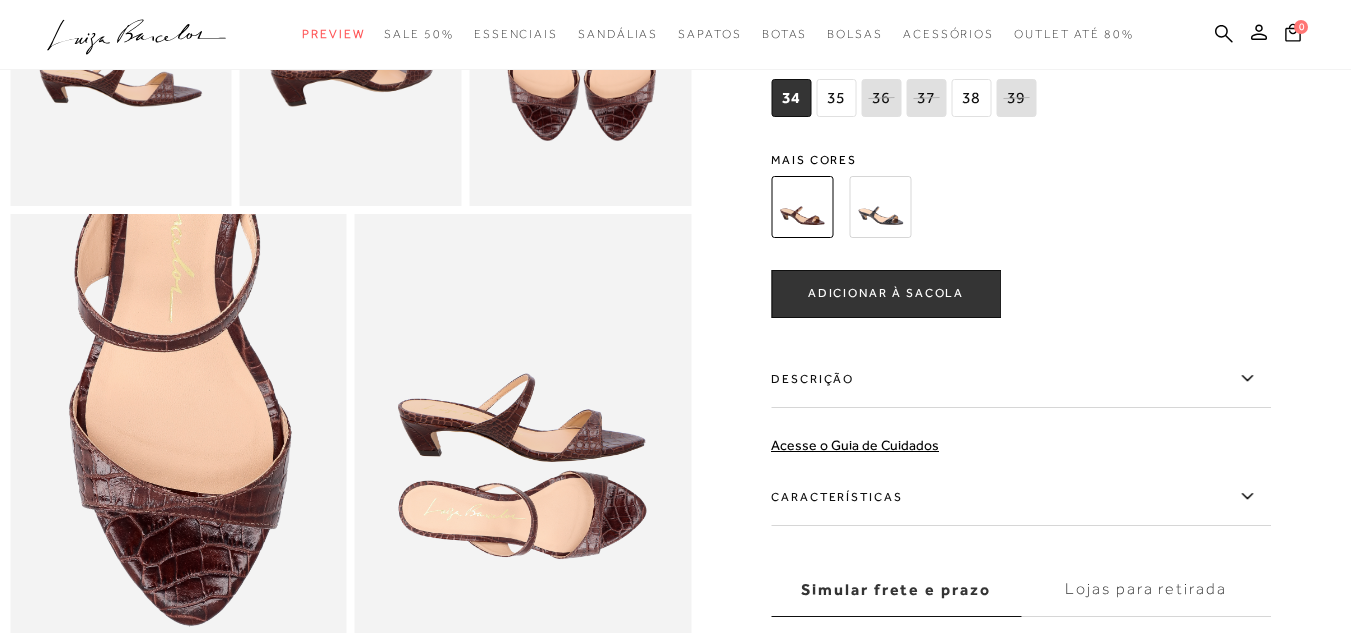 scroll, scrollTop: 793, scrollLeft: 0, axis: vertical 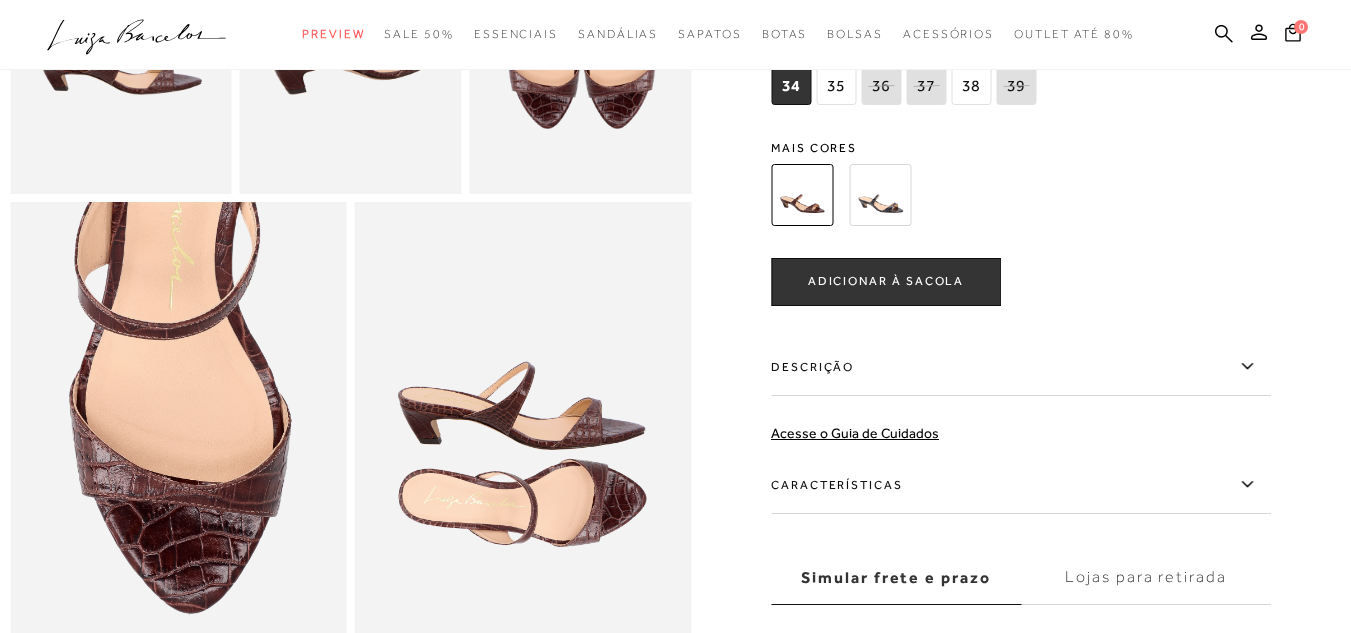 click at bounding box center (523, 454) 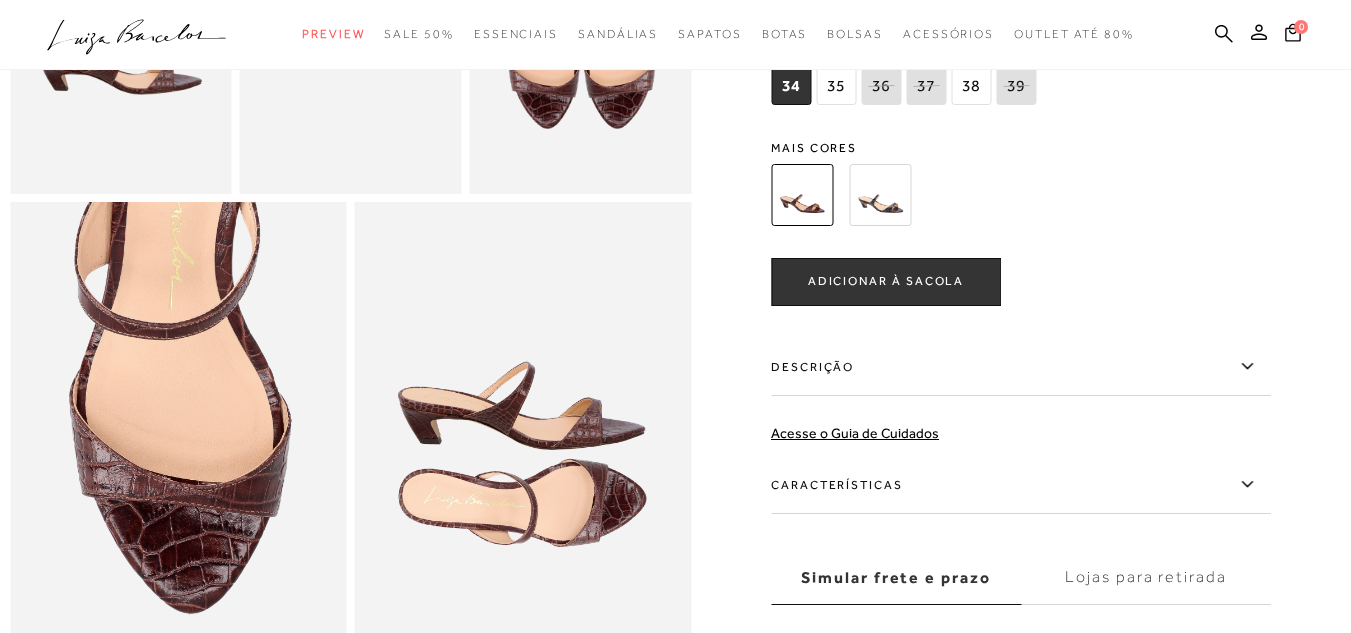 click at bounding box center (334, -75) 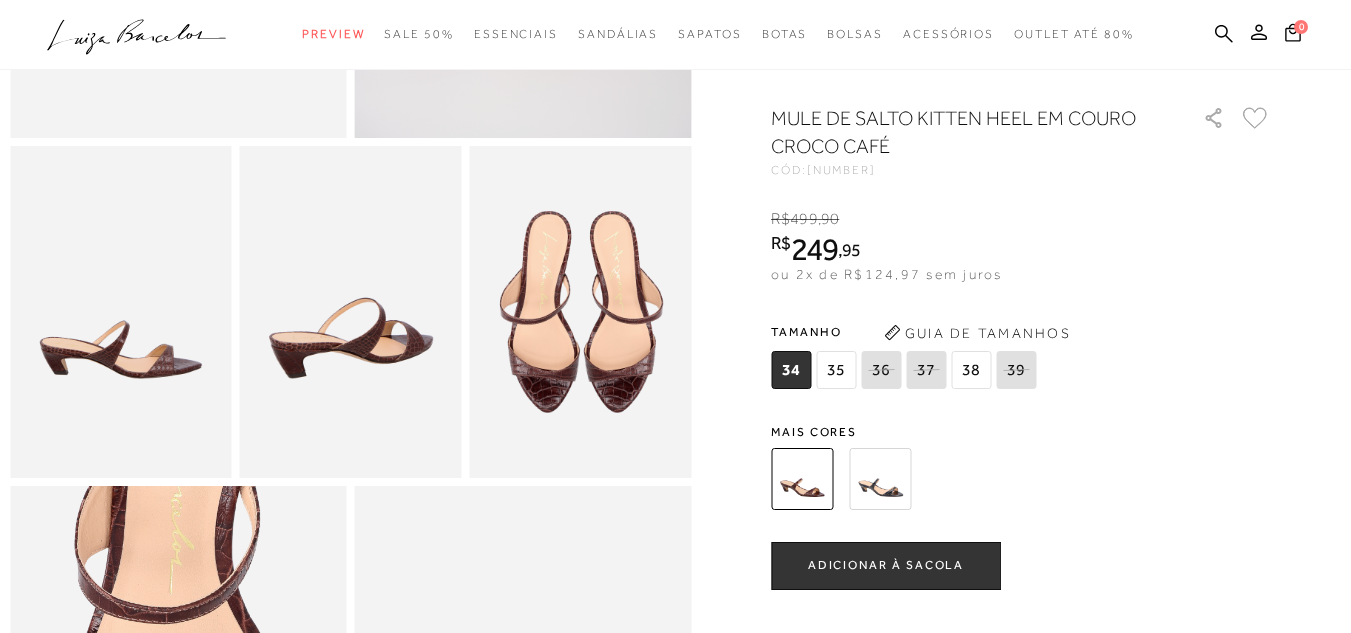 scroll, scrollTop: 515, scrollLeft: 0, axis: vertical 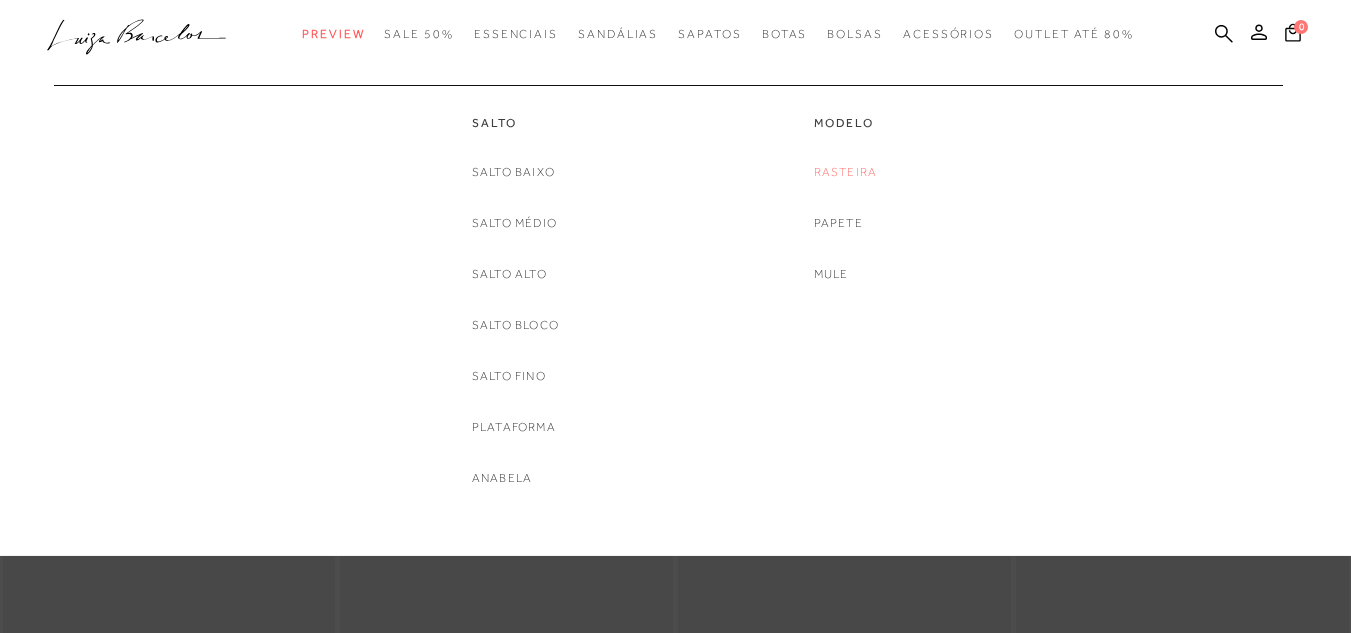 click on "Rasteira" at bounding box center [846, 172] 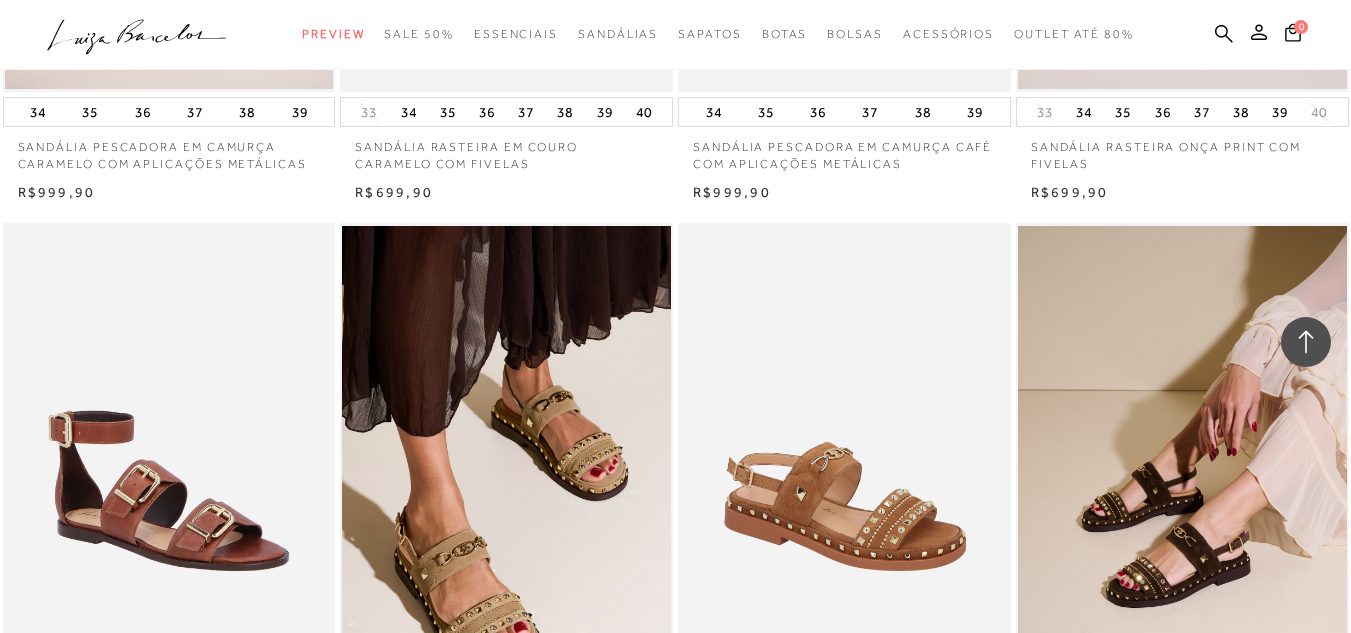 scroll, scrollTop: 2509, scrollLeft: 0, axis: vertical 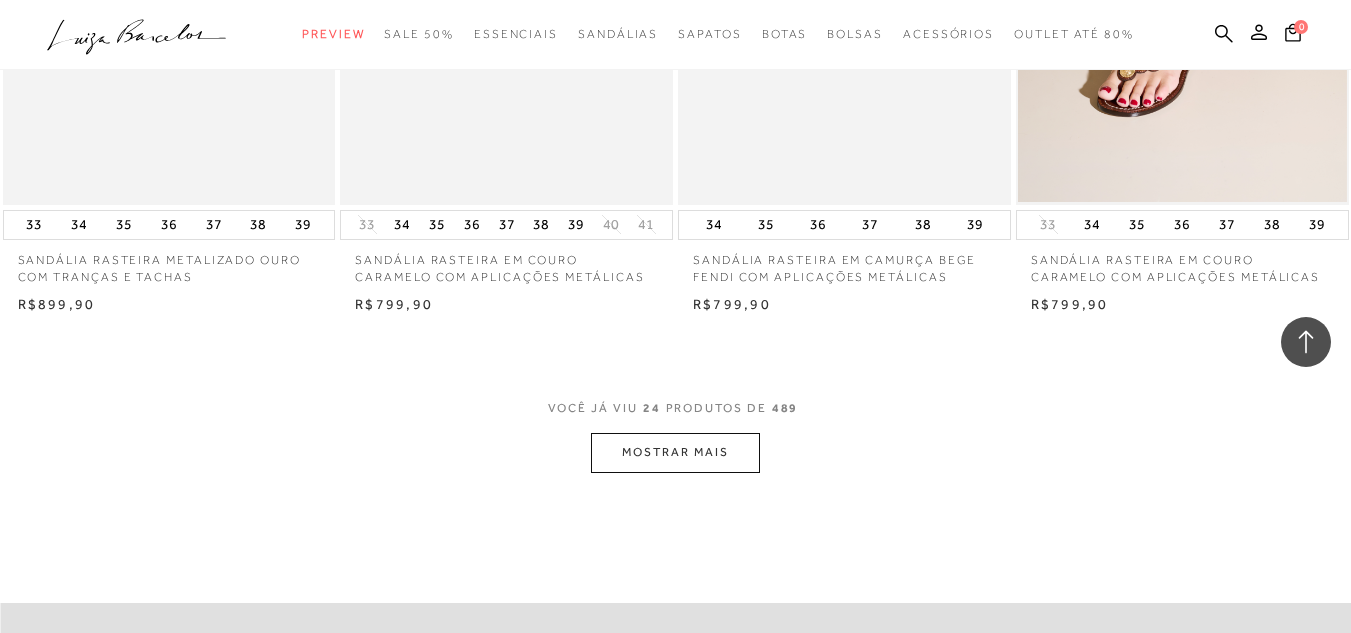click on "MOSTRAR MAIS" at bounding box center (675, 452) 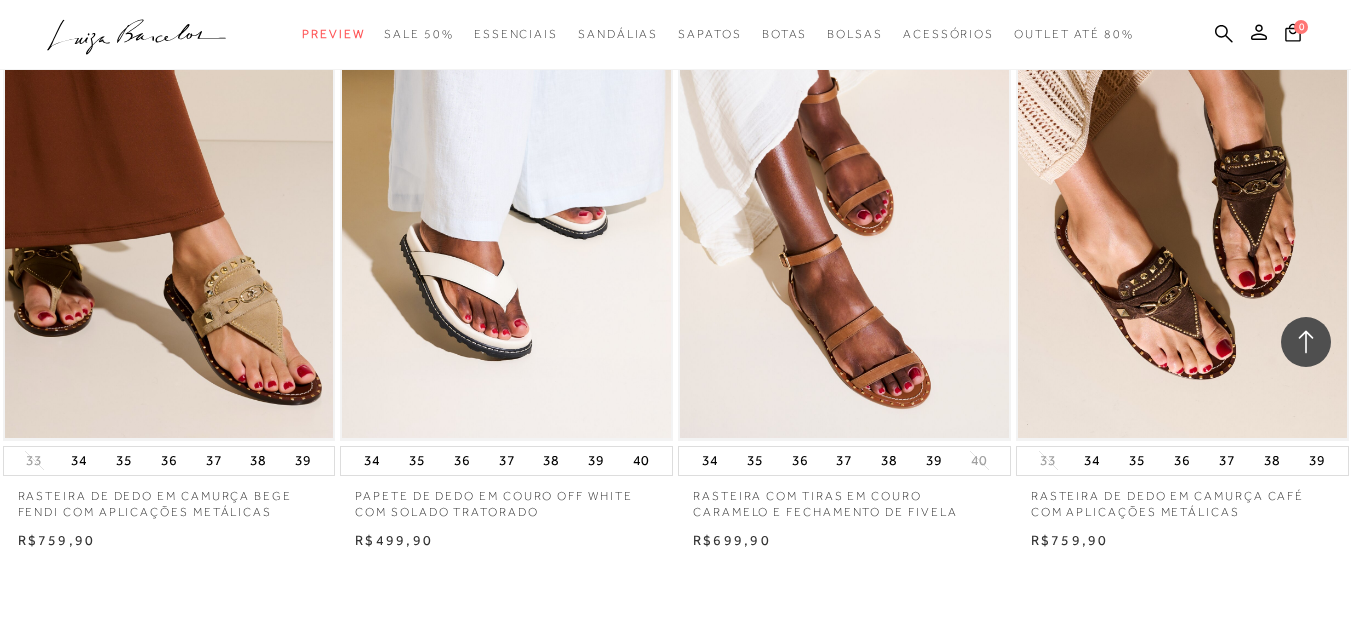 scroll, scrollTop: 7168, scrollLeft: 0, axis: vertical 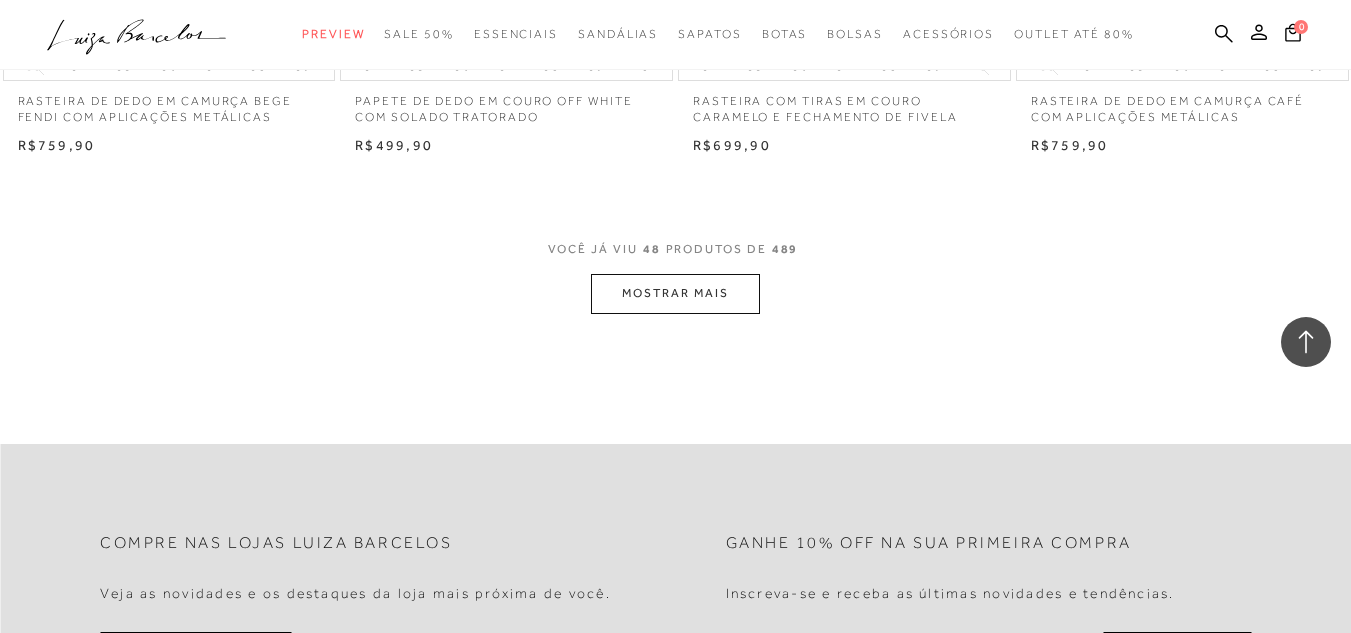 click on "MOSTRAR MAIS" at bounding box center (675, 293) 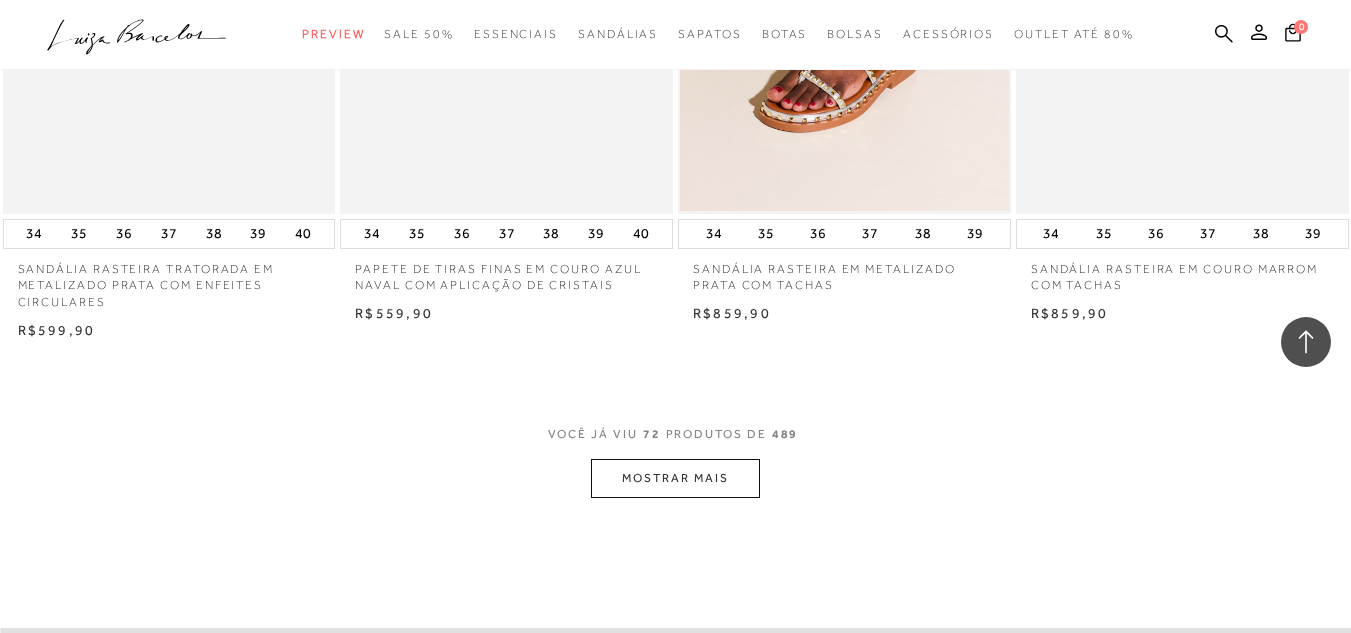 scroll, scrollTop: 11346, scrollLeft: 0, axis: vertical 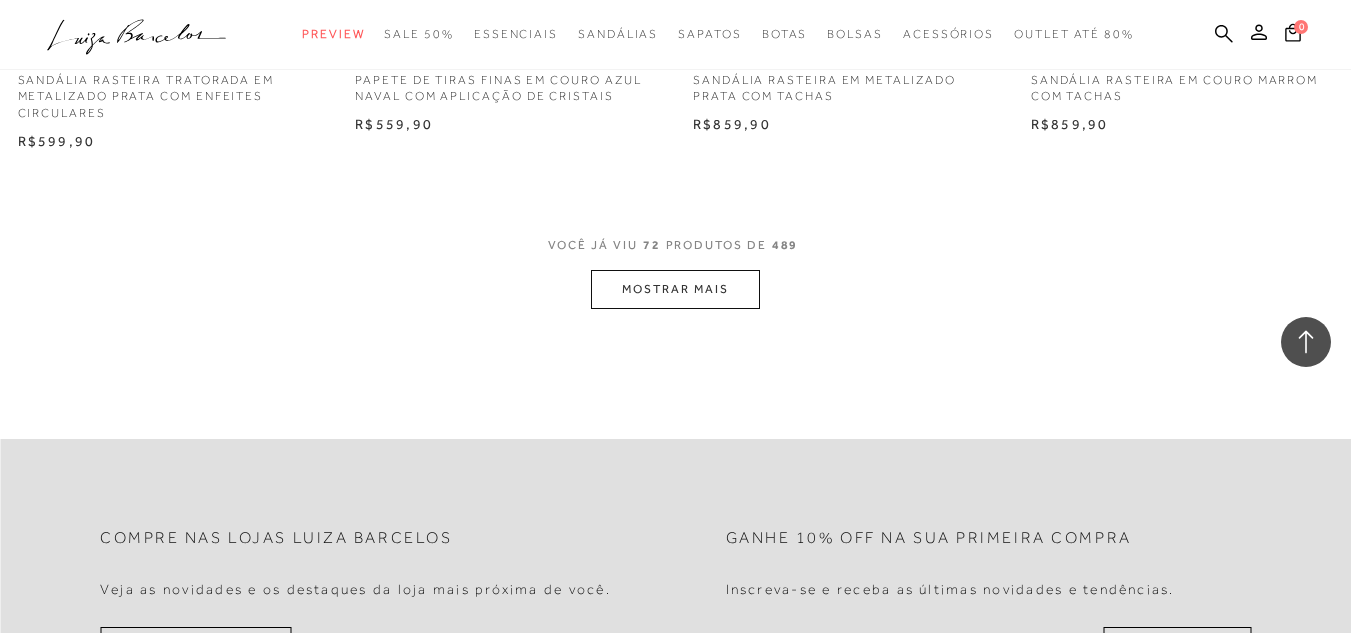 click on "MOSTRAR MAIS" at bounding box center (675, 289) 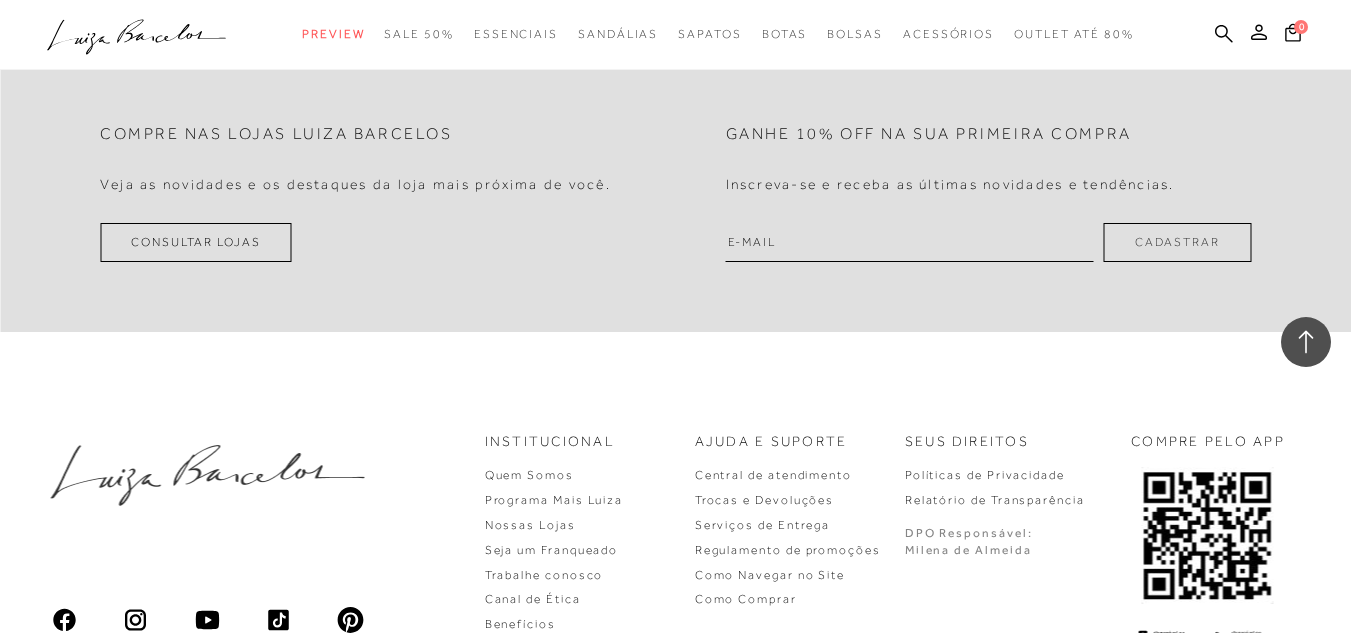 scroll, scrollTop: 15232, scrollLeft: 0, axis: vertical 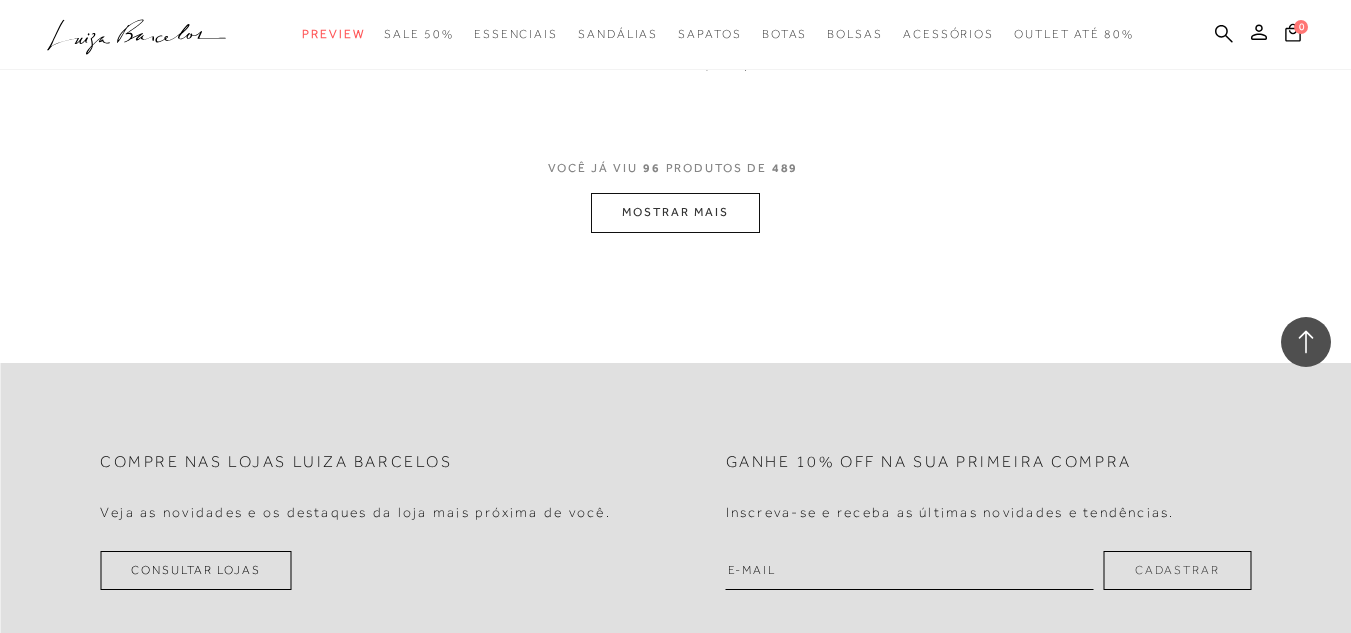 click on "MOSTRAR MAIS" at bounding box center (675, 212) 